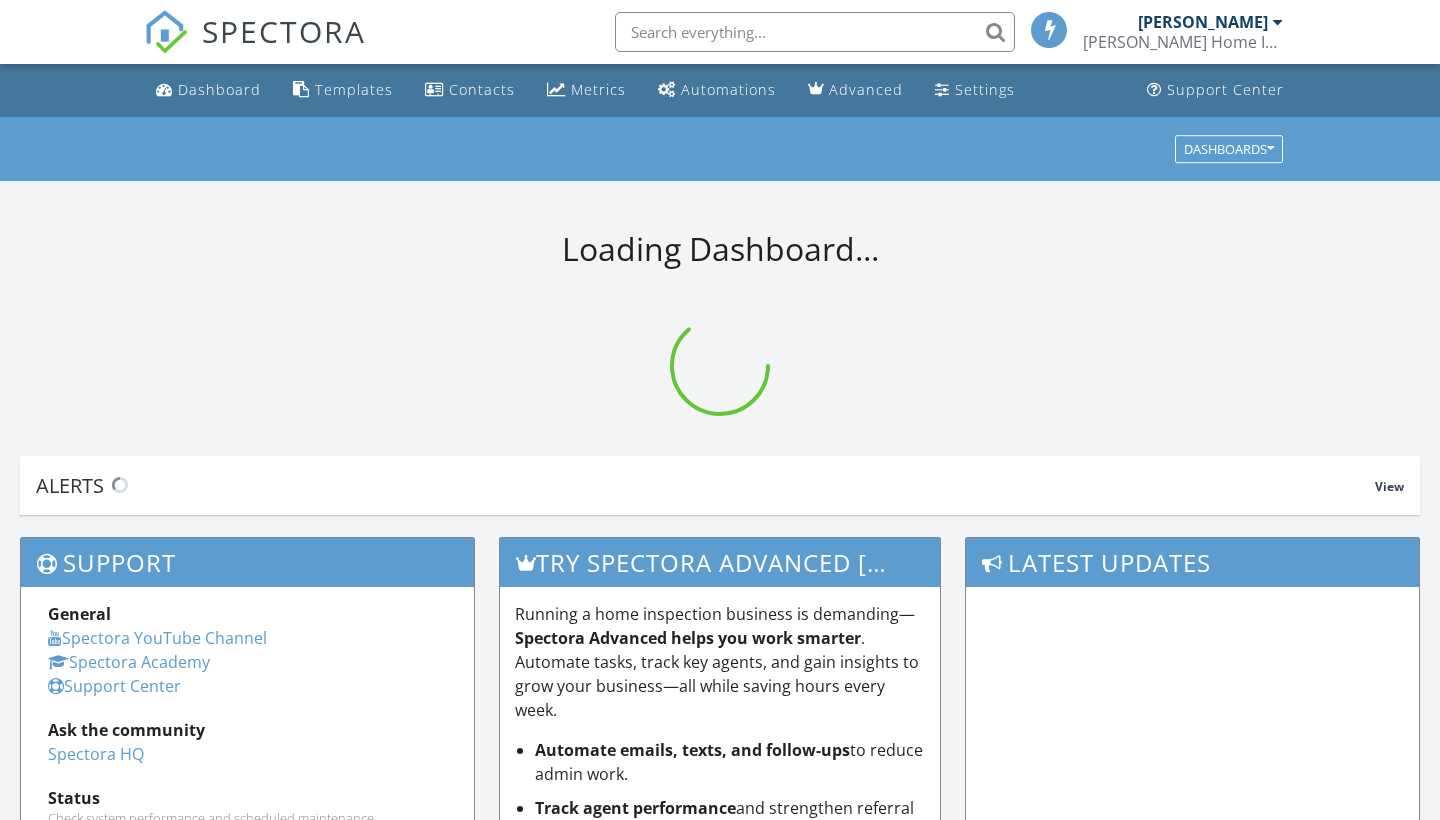scroll, scrollTop: 0, scrollLeft: 0, axis: both 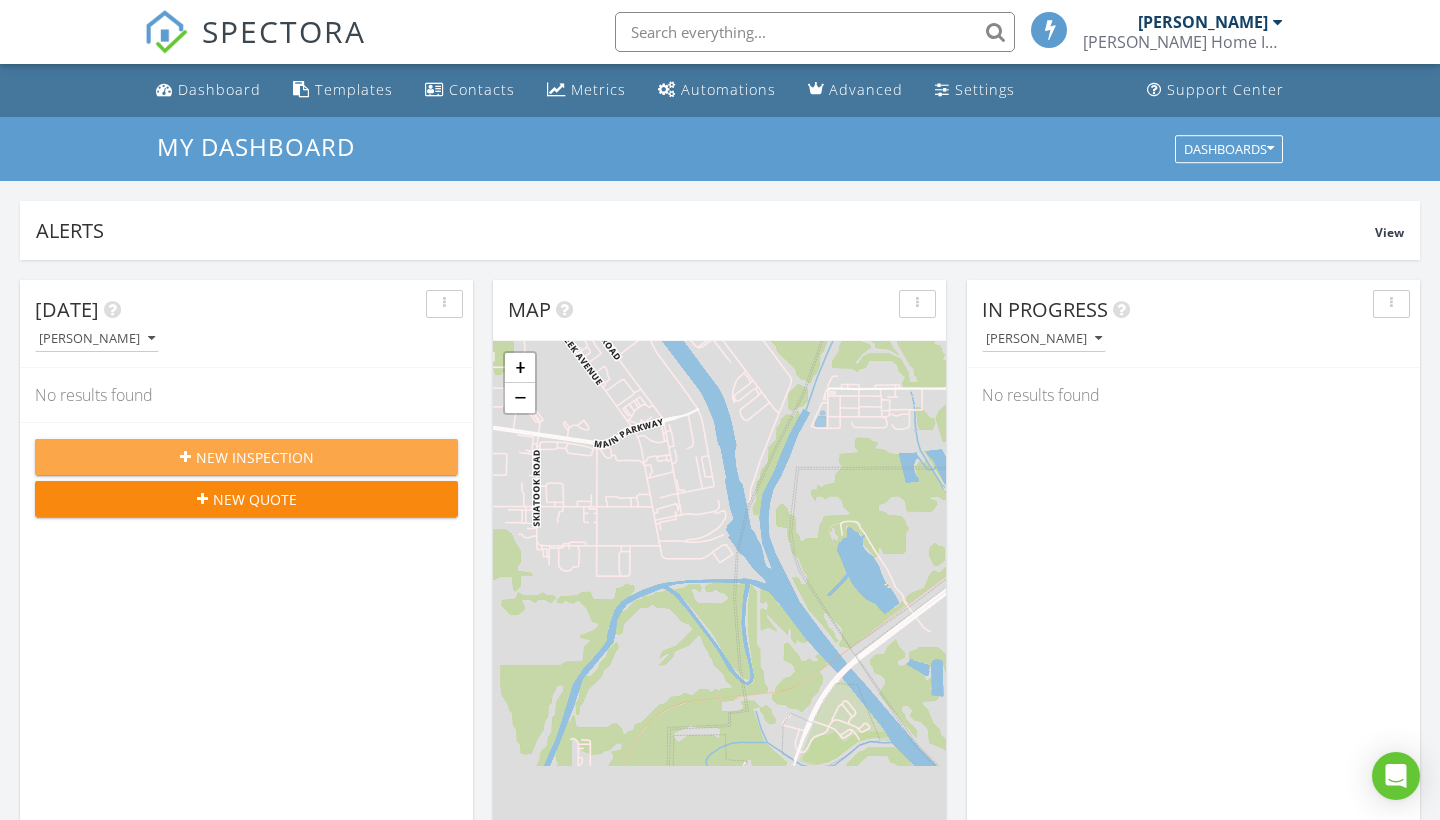 click on "New Inspection" at bounding box center (255, 457) 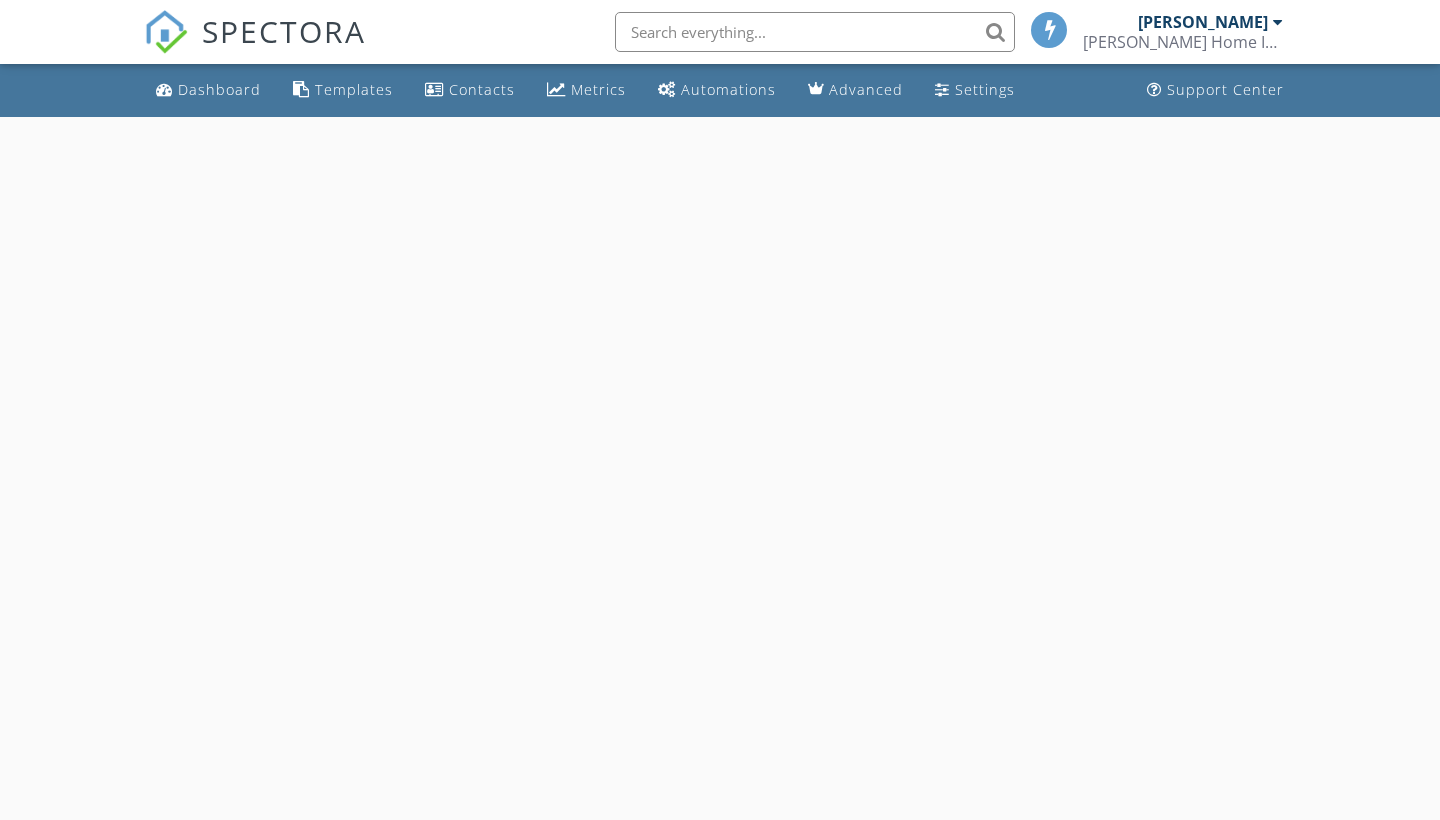 scroll, scrollTop: 0, scrollLeft: 0, axis: both 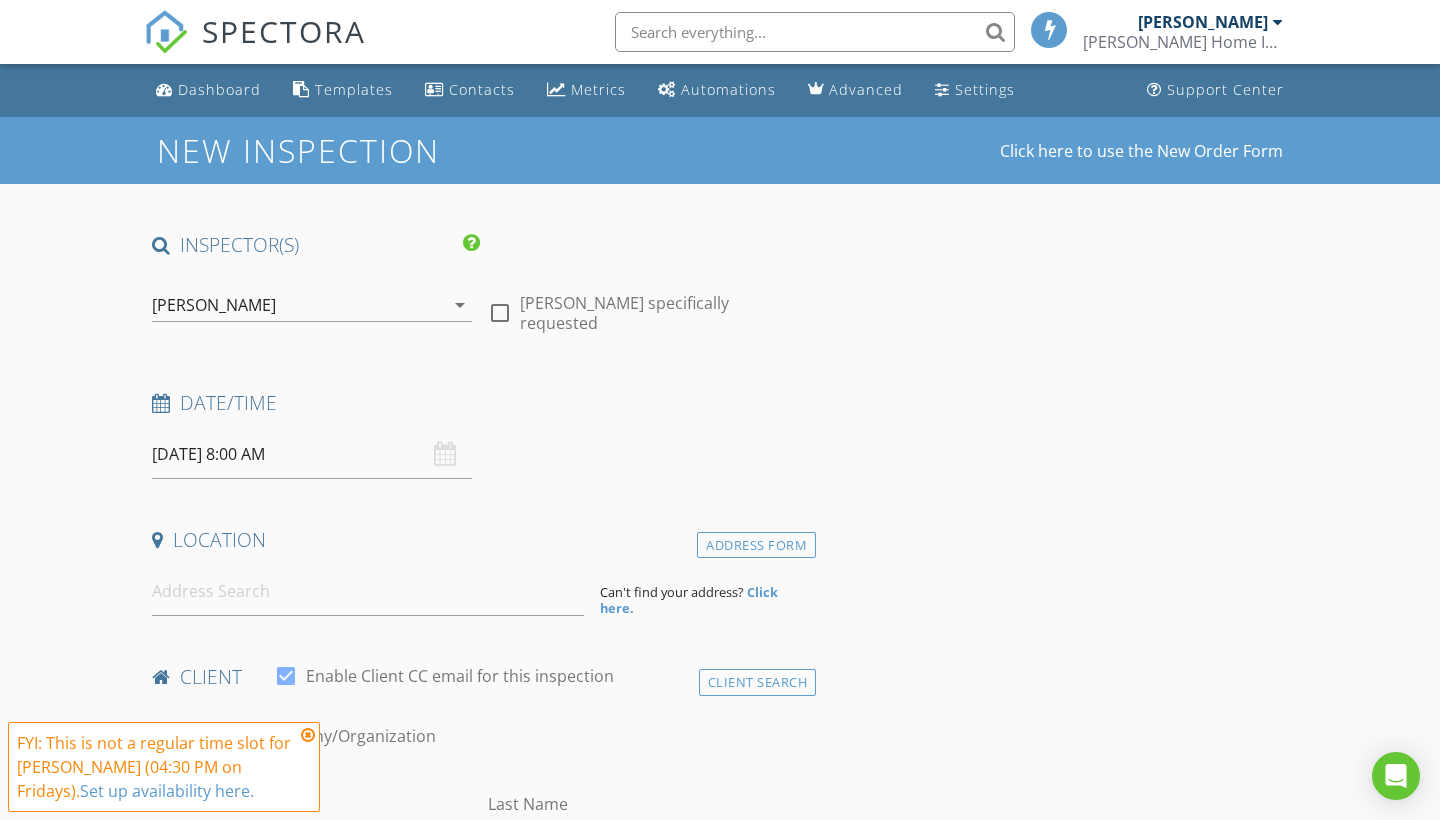 click on "[DATE] 8:00 AM" at bounding box center [312, 454] 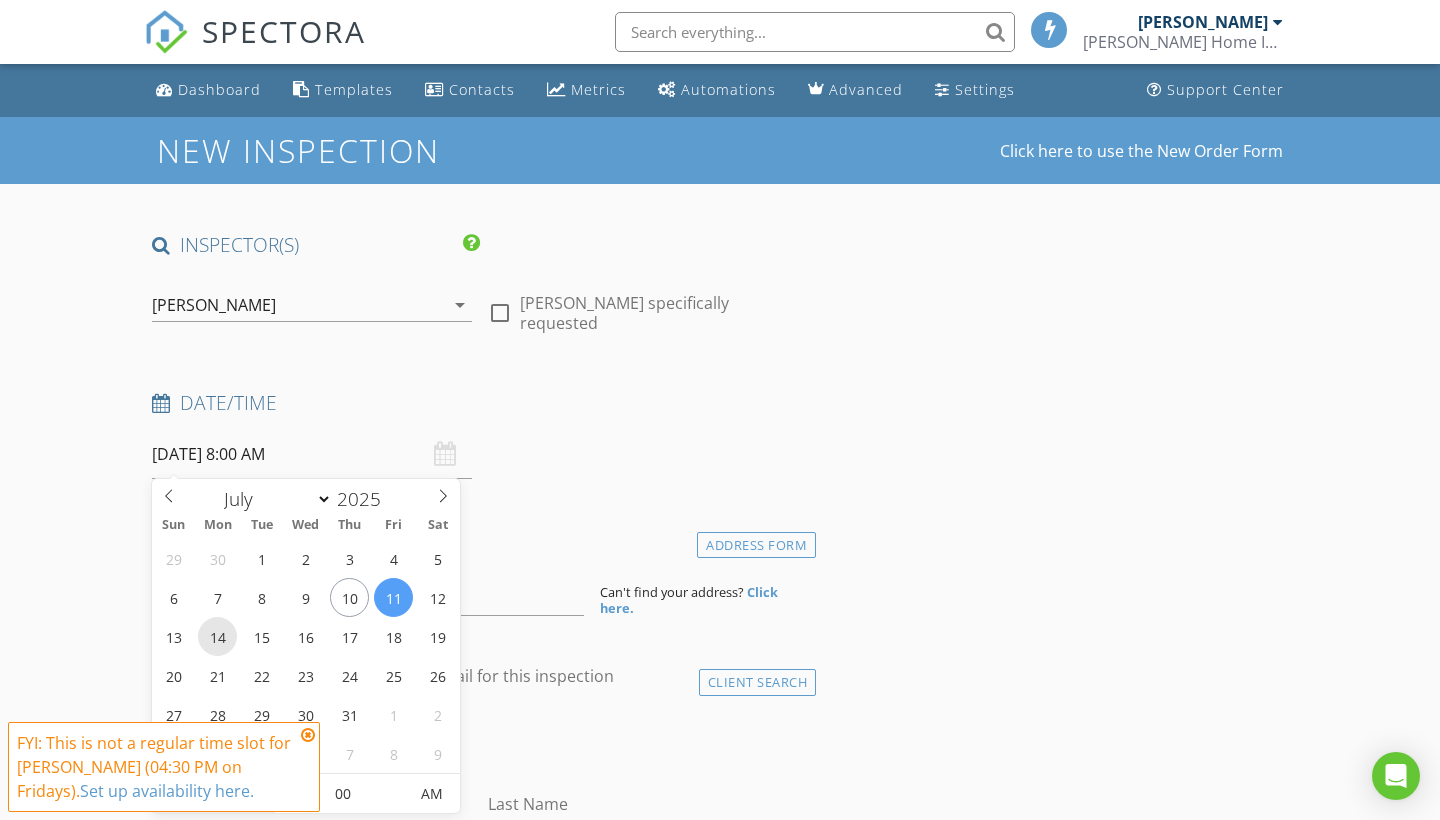 type on "[DATE] 8:00 AM" 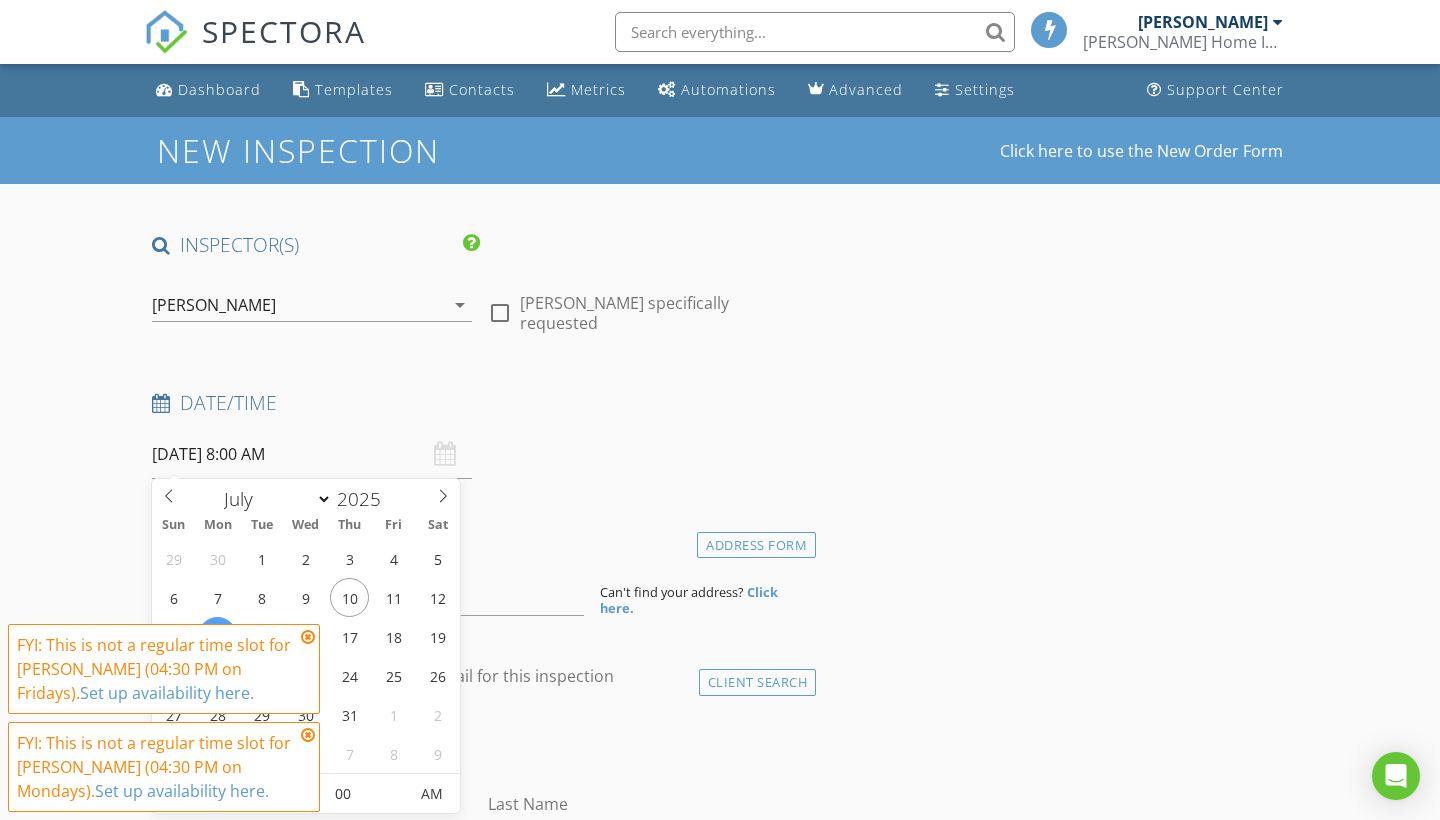click on "07/14/2025 8:00 AM" at bounding box center [312, 454] 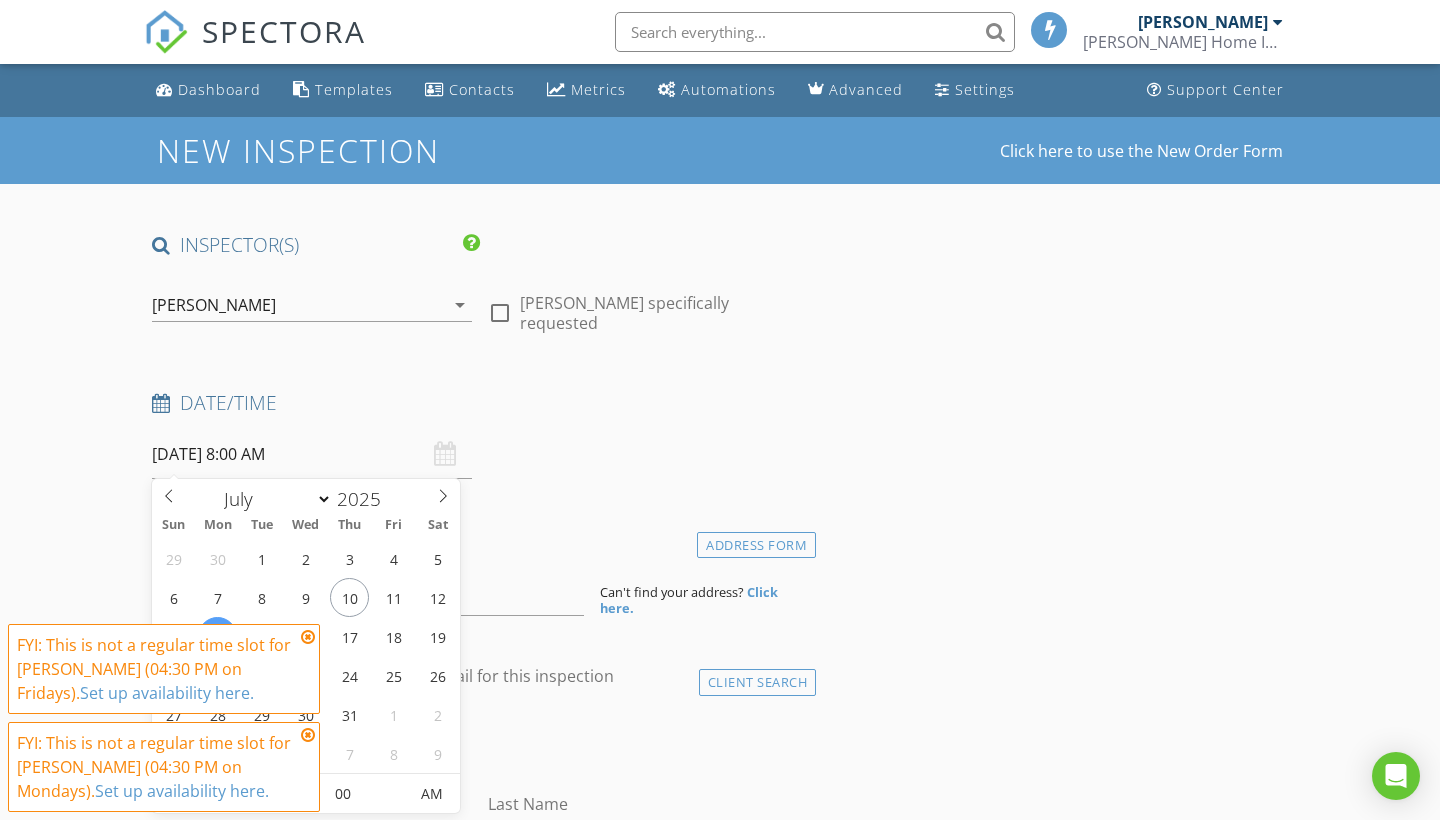 click at bounding box center [308, 637] 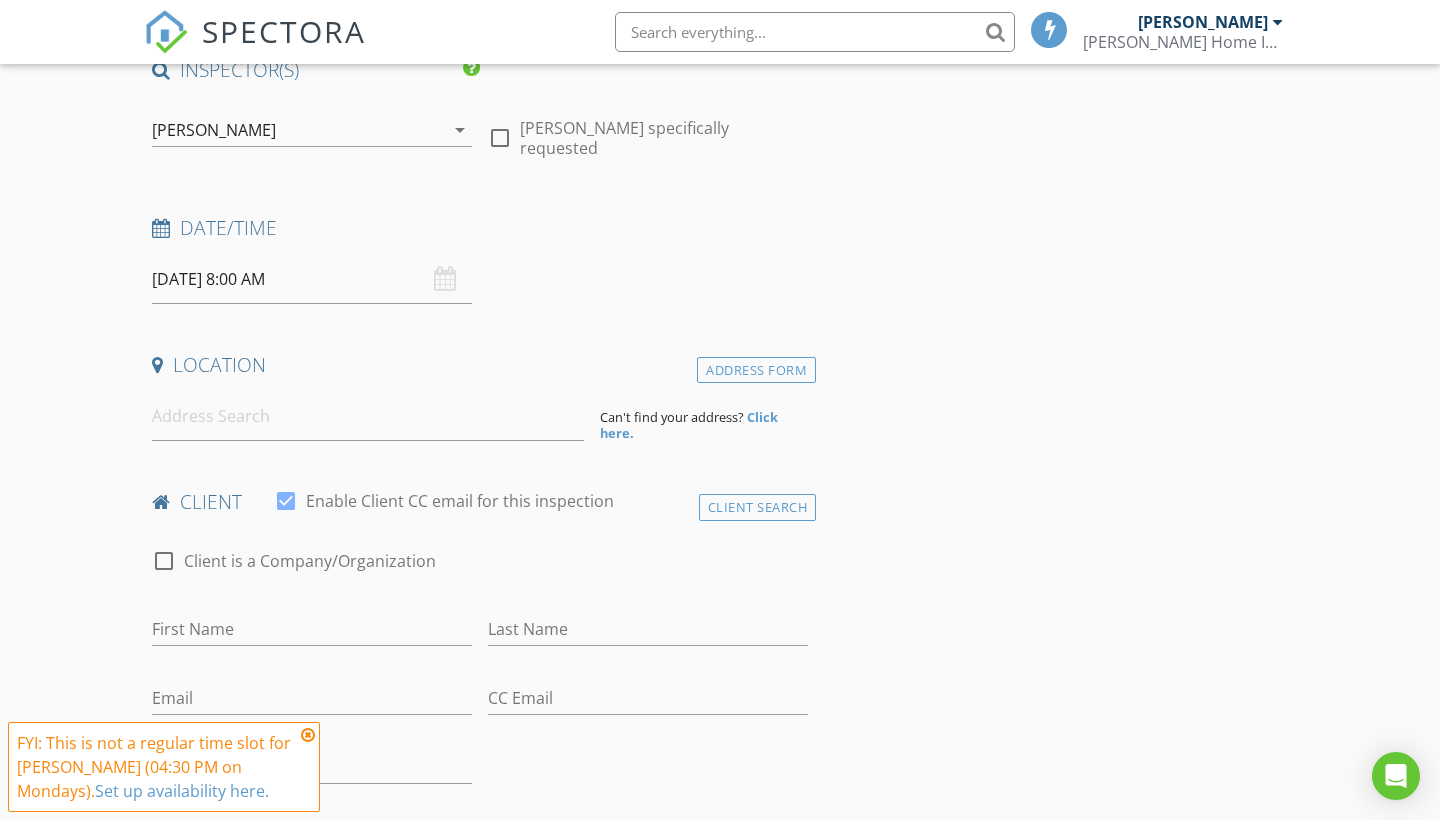 scroll, scrollTop: 181, scrollLeft: 0, axis: vertical 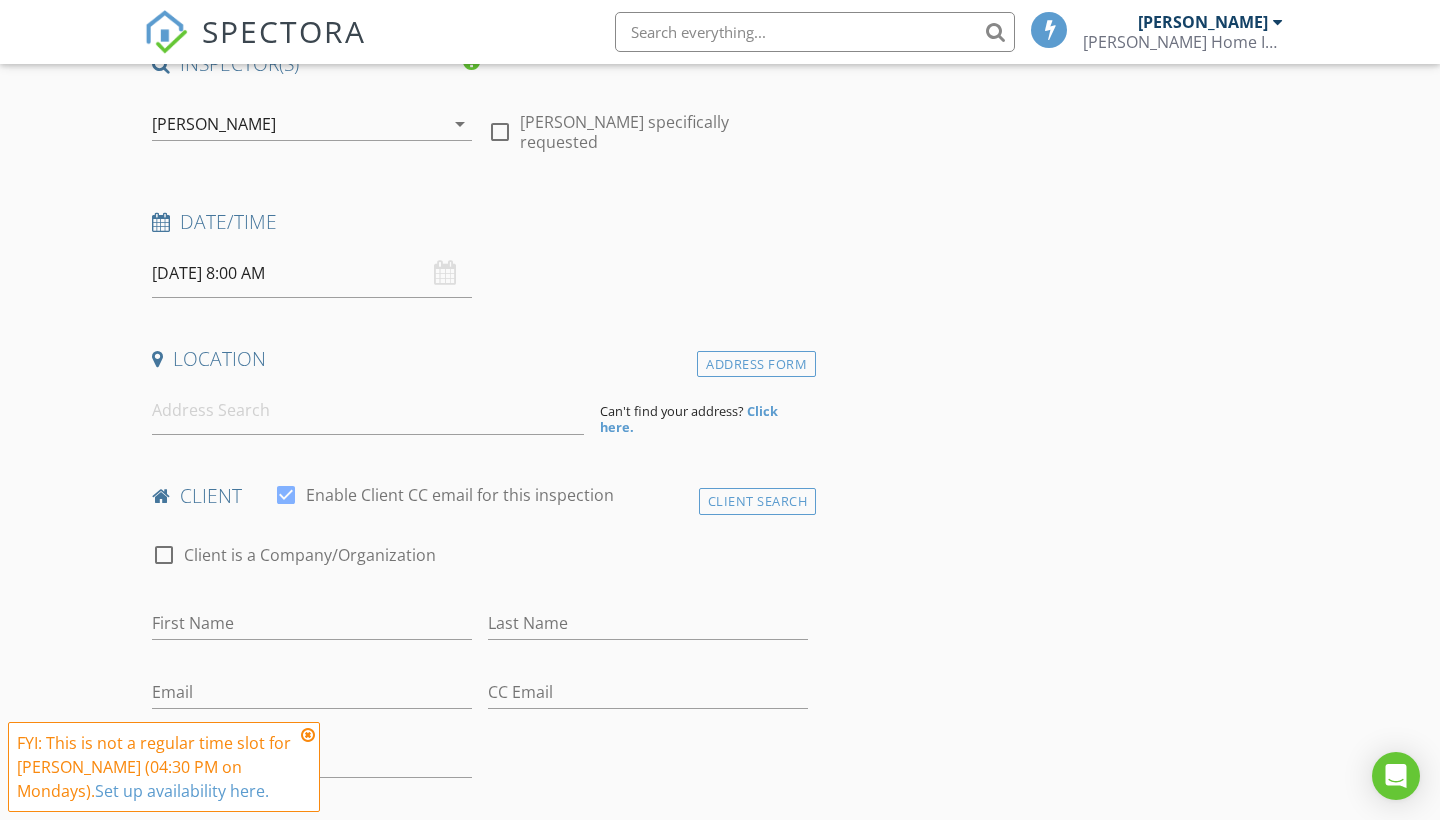 click on "INSPECTOR(S)
check_box   Casey Boshears   PRIMARY   Casey Boshears arrow_drop_down   check_box_outline_blank Casey Boshears specifically requested
Date/Time
07/14/2025 8:00 AM
Location
Address Form       Can't find your address?   Click here.
client
check_box Enable Client CC email for this inspection   Client Search     check_box_outline_blank Client is a Company/Organization     First Name   Last Name   Email   CC Email   Phone   Address   City   State   Zip       Notes   Private Notes
ADD ADDITIONAL client
SERVICES
check_box_outline_blank   4 Point Home Inspection   A 4 point home inspection is an inspection of the roofing, plumping, electrical and HVAC systems.  check_box_outline_blank   Residential Inspection   Full residential home inspection.  arrow_drop_down        Charges" at bounding box center (480, 1452) 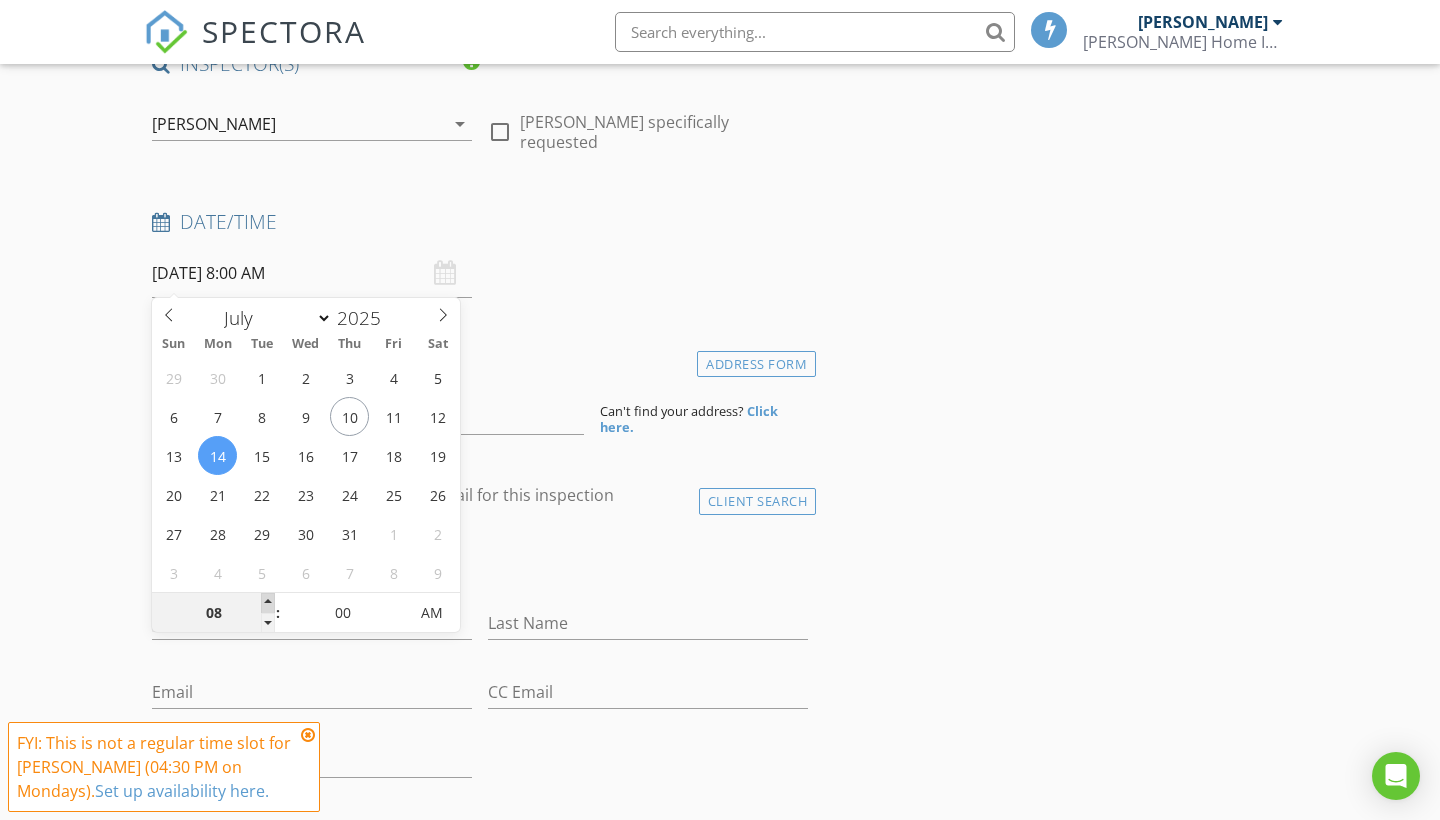type on "09" 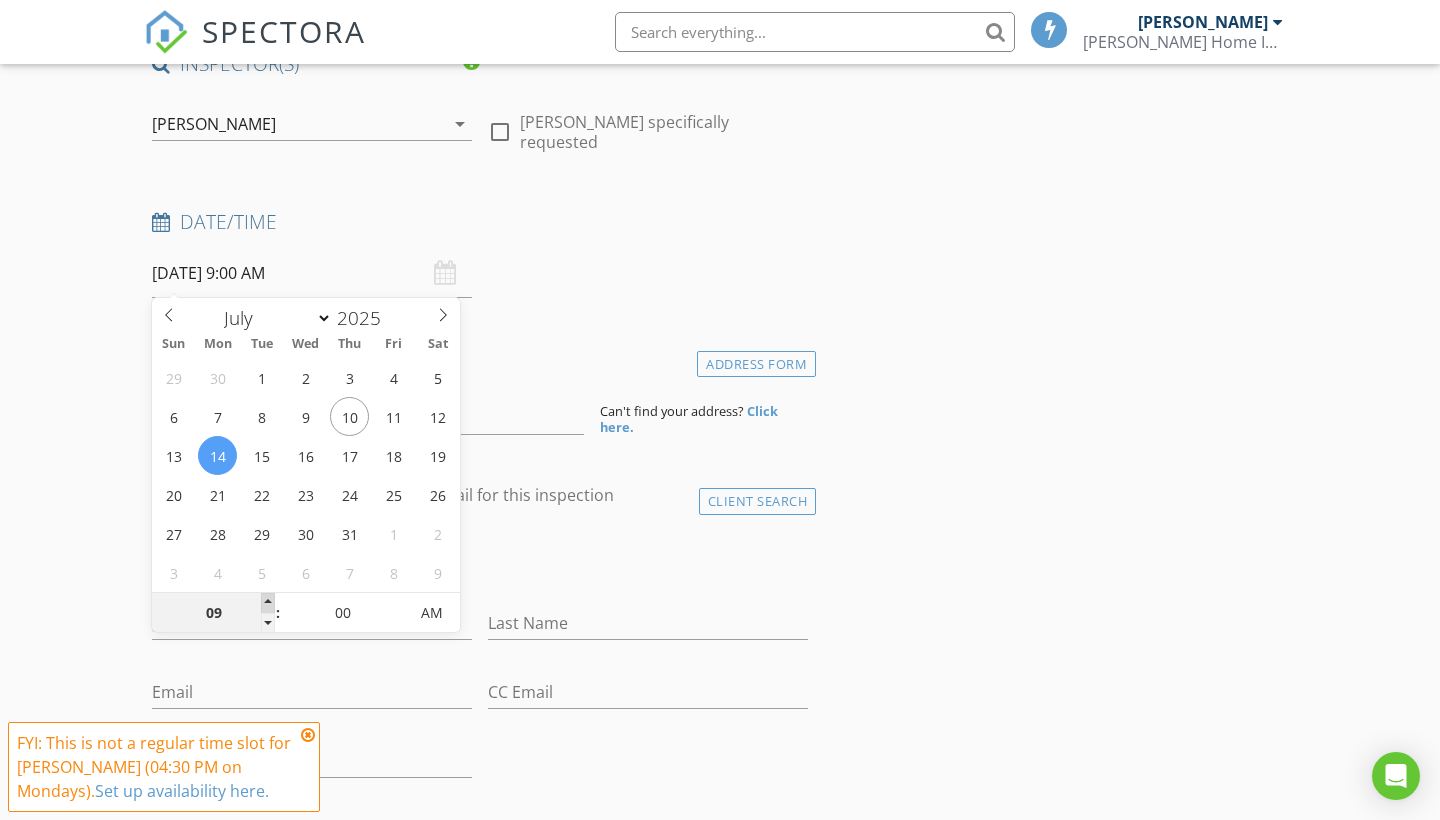 click at bounding box center (268, 603) 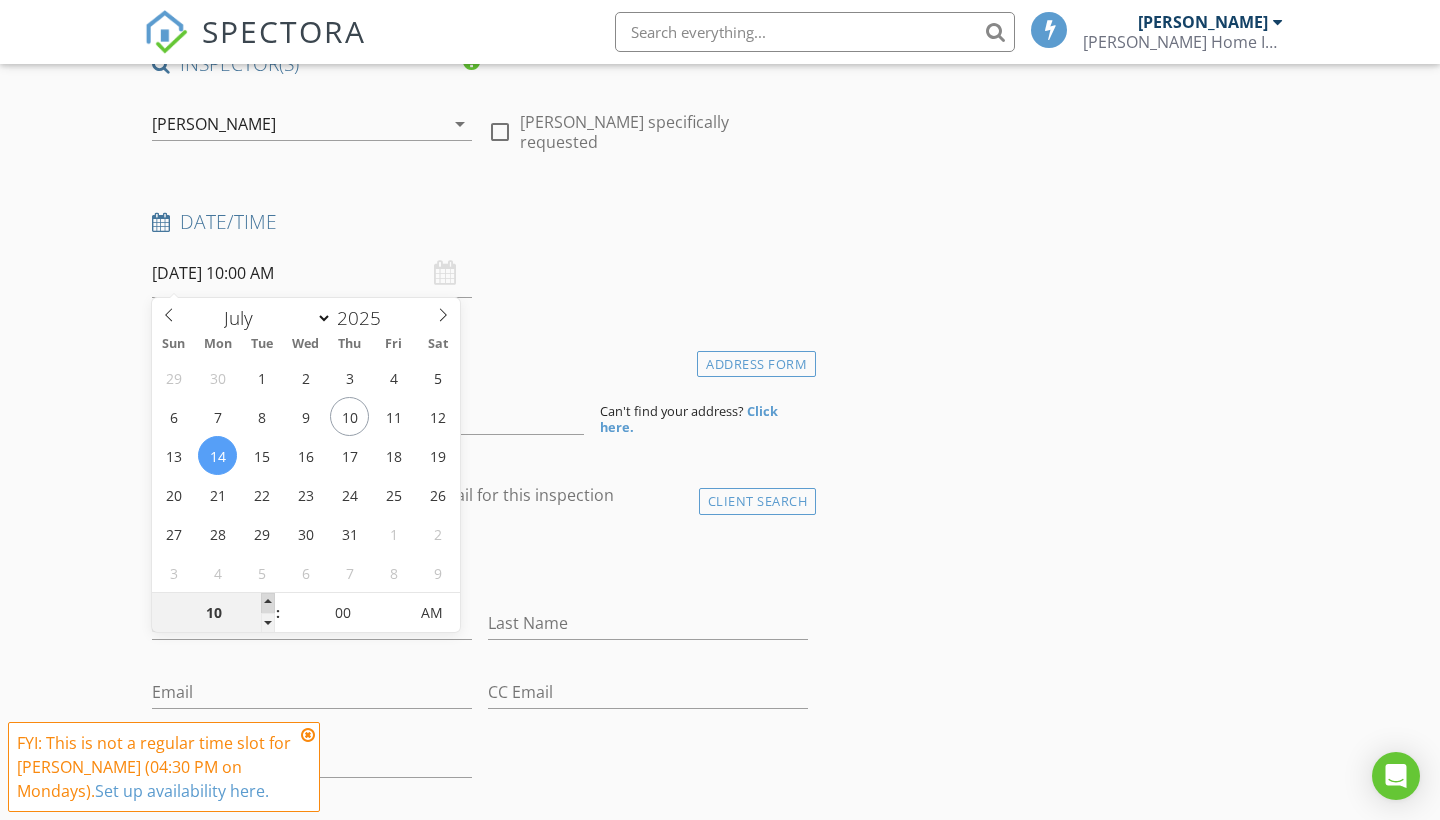 click at bounding box center (268, 603) 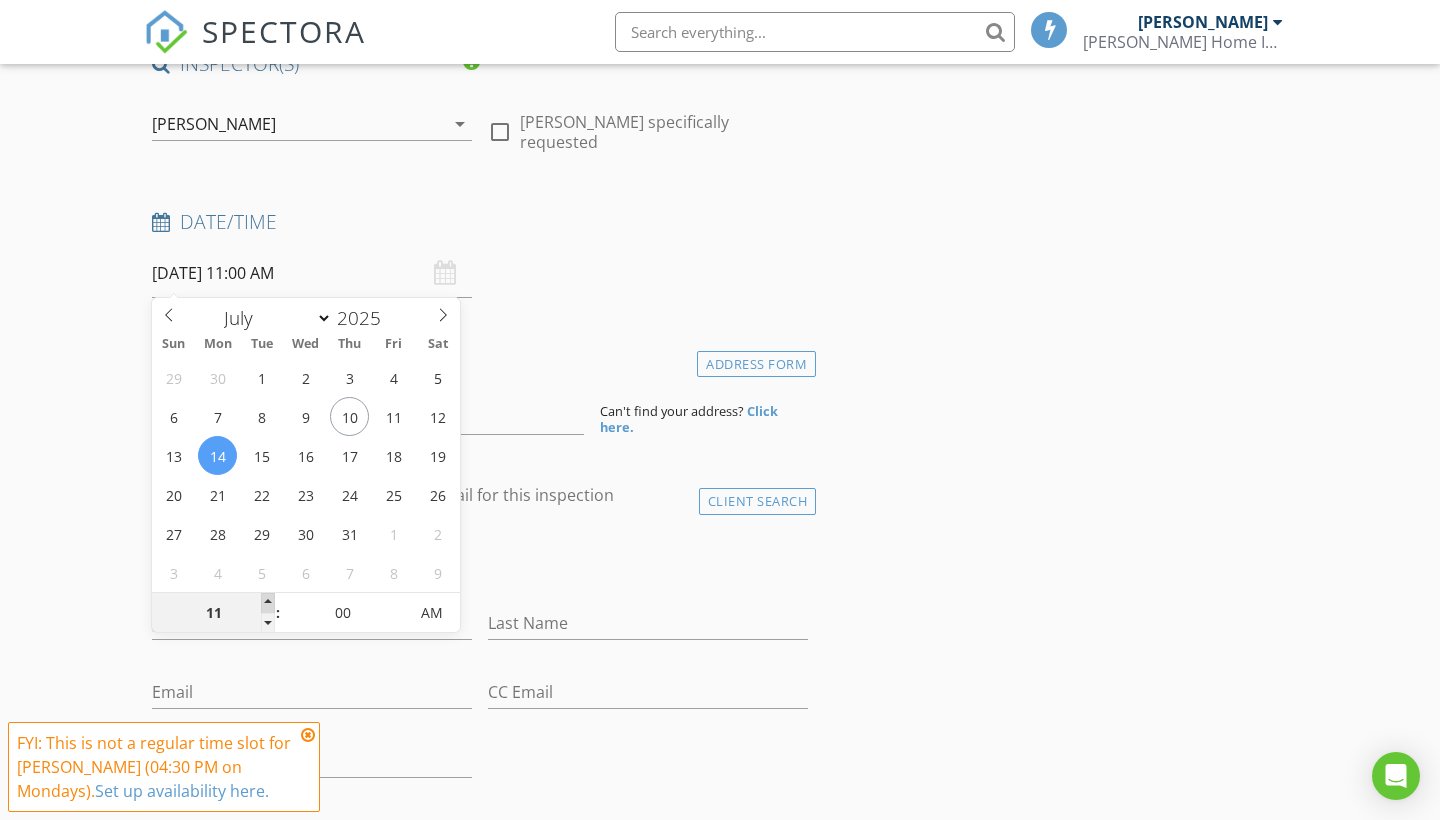 click at bounding box center (268, 603) 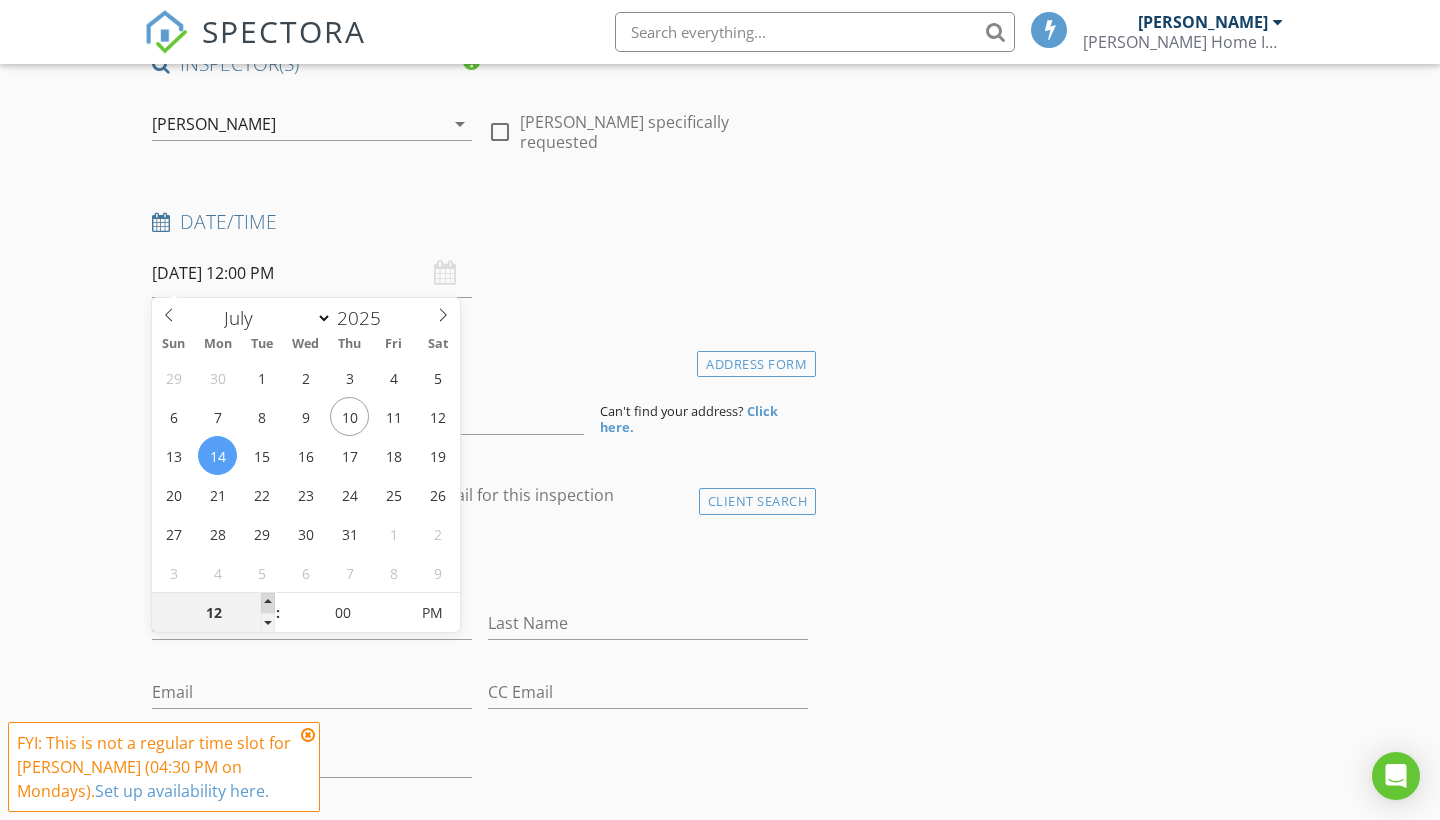 click at bounding box center [268, 603] 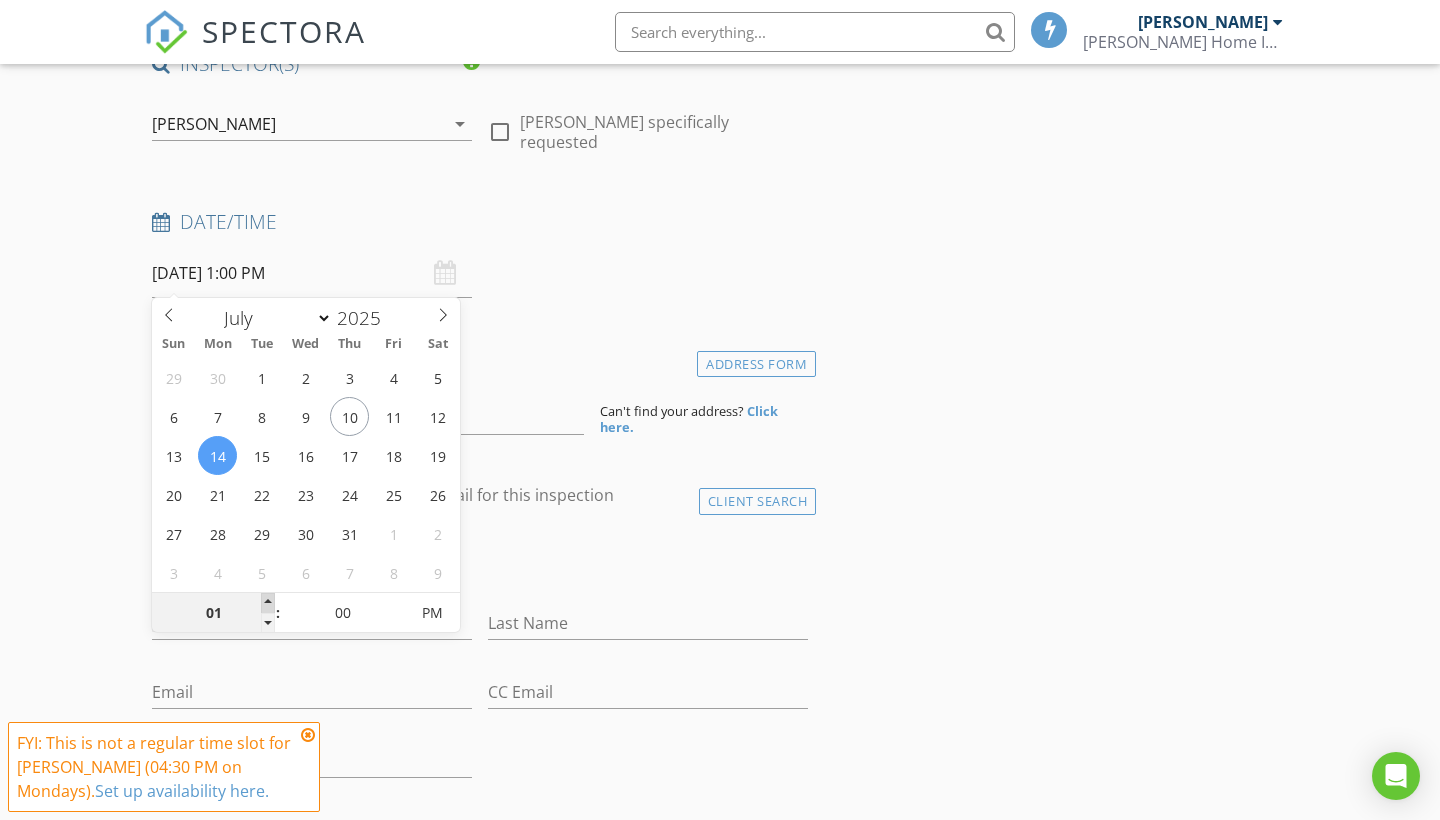 click at bounding box center [268, 603] 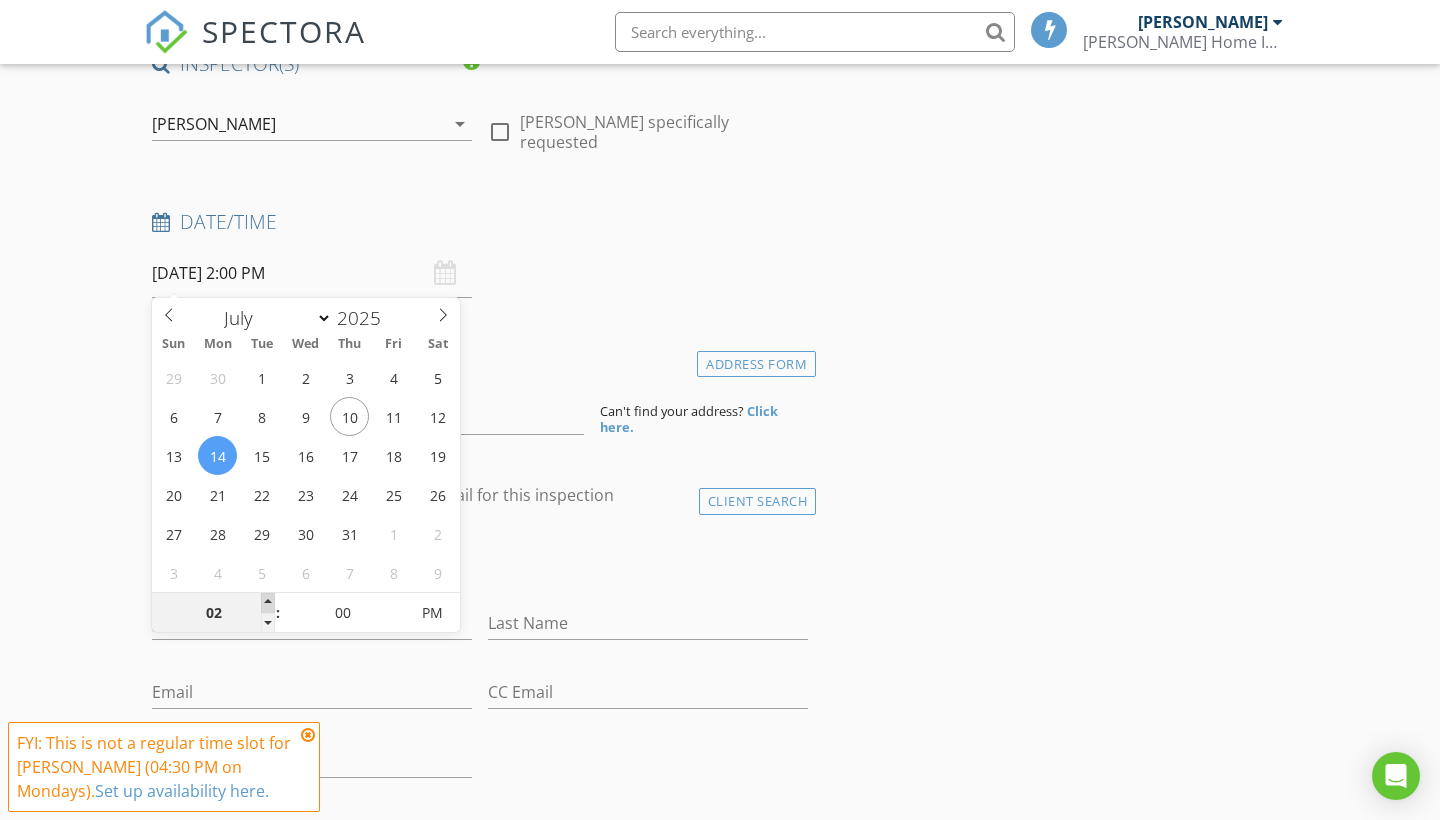 click at bounding box center [268, 603] 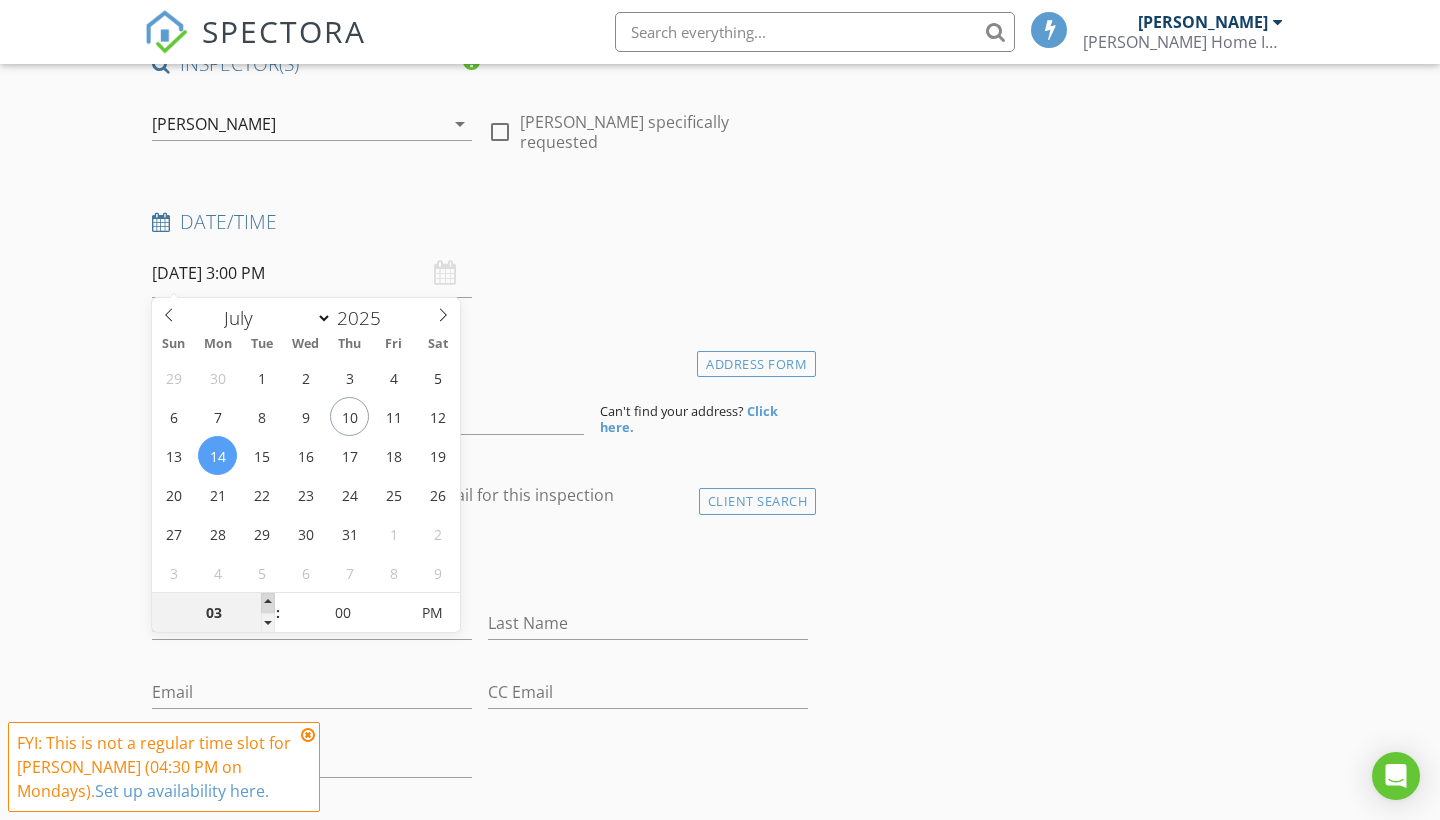 click at bounding box center (268, 603) 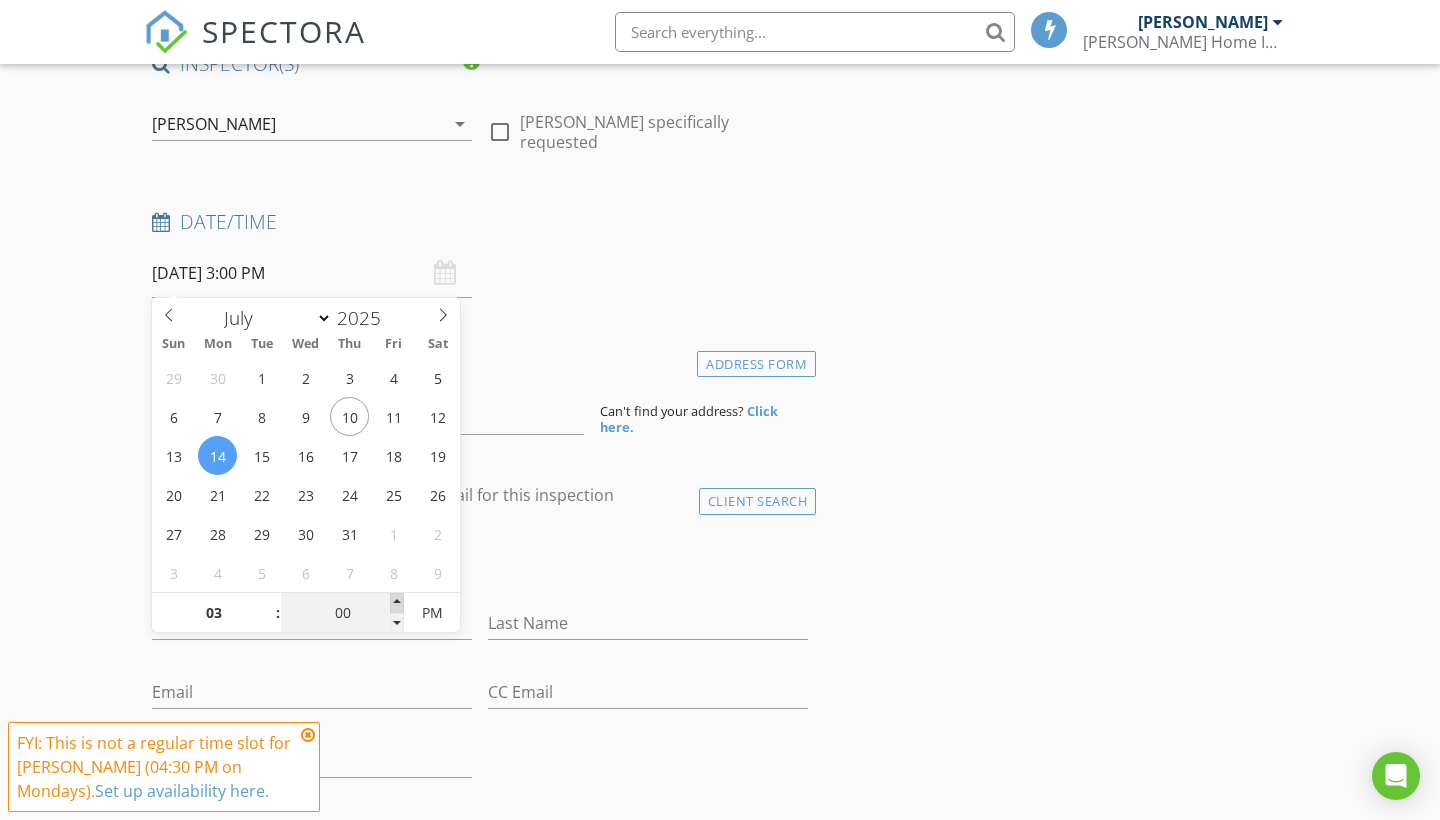 type on "05" 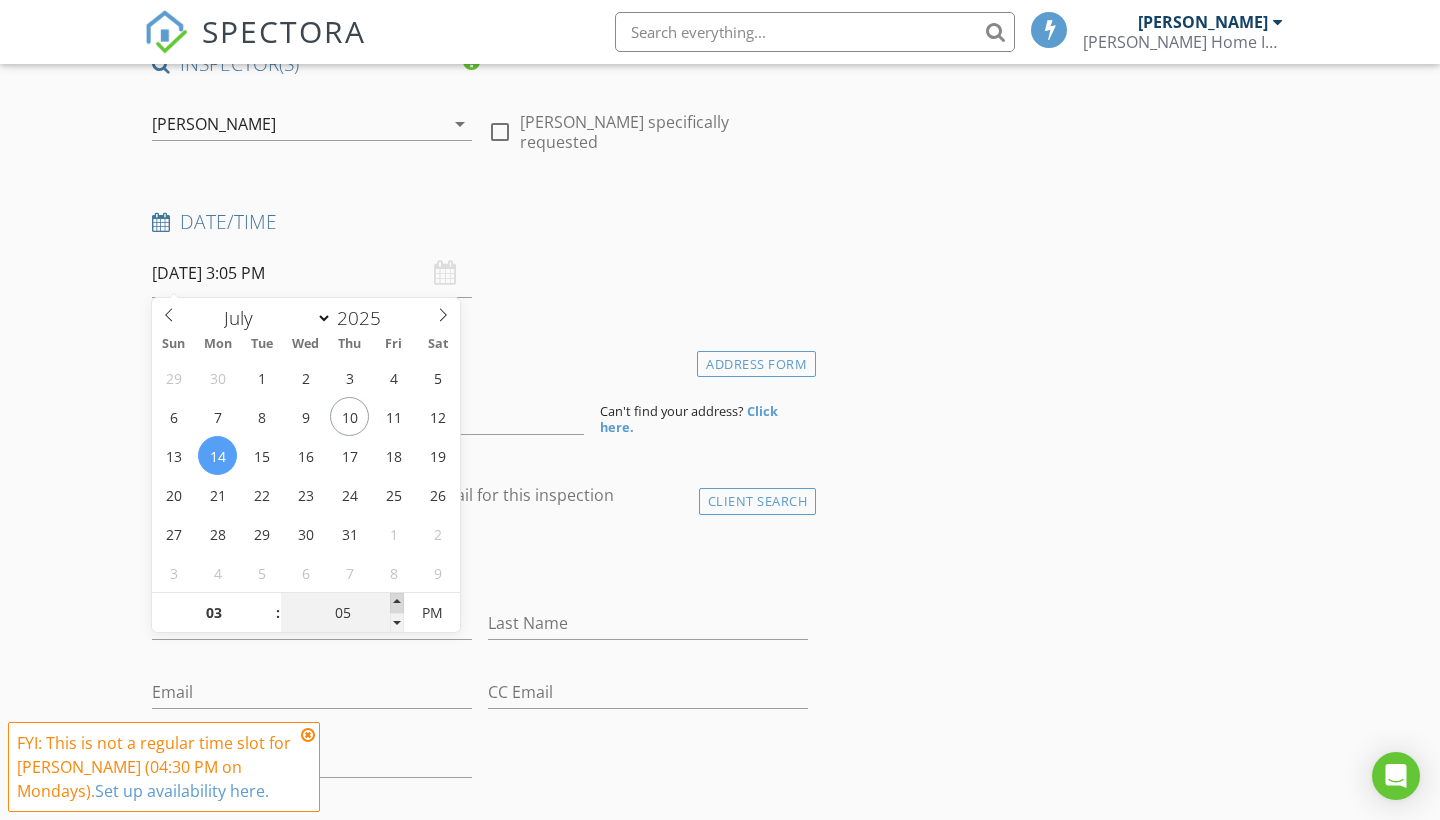 click at bounding box center [397, 603] 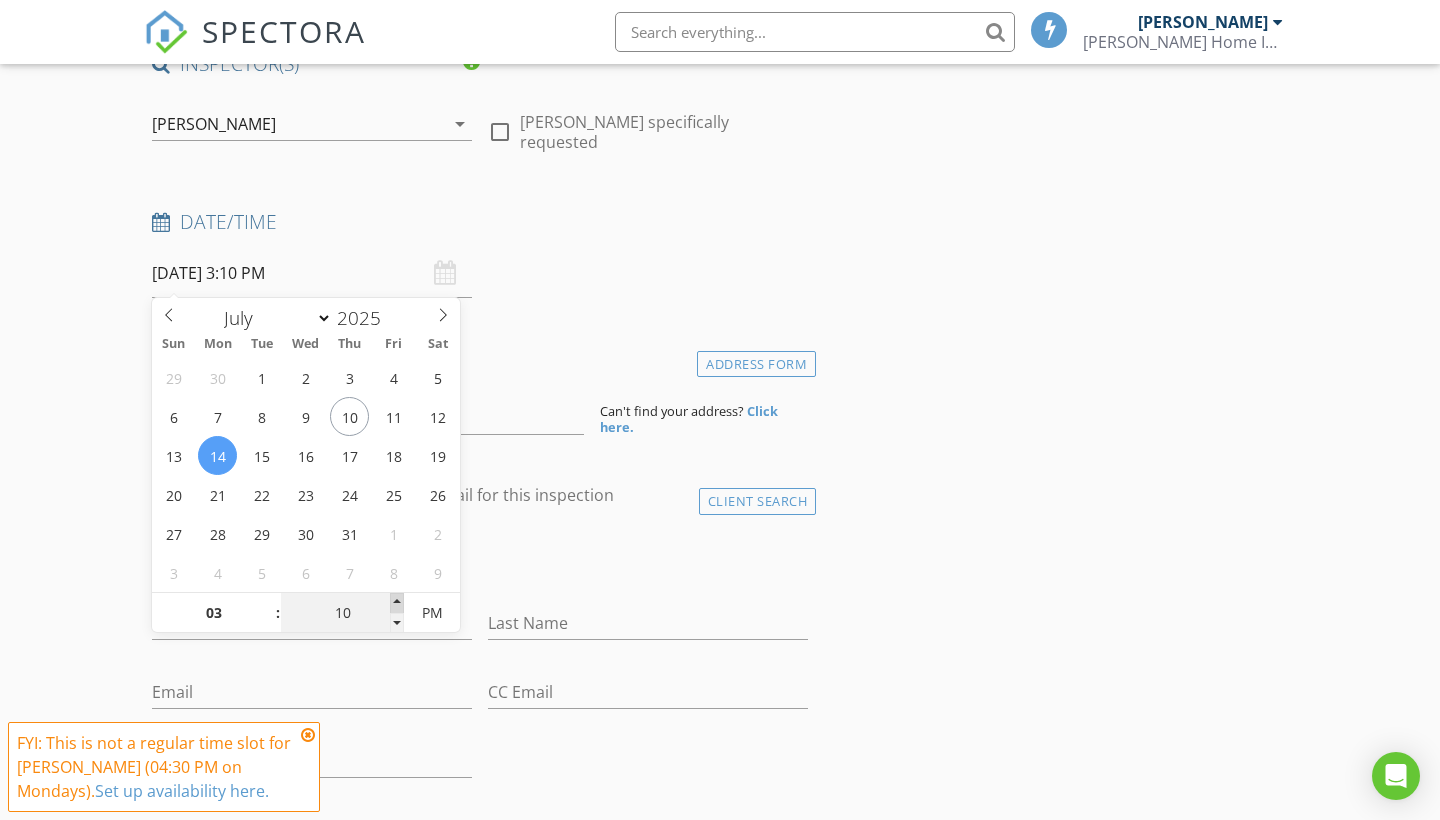 click at bounding box center (397, 603) 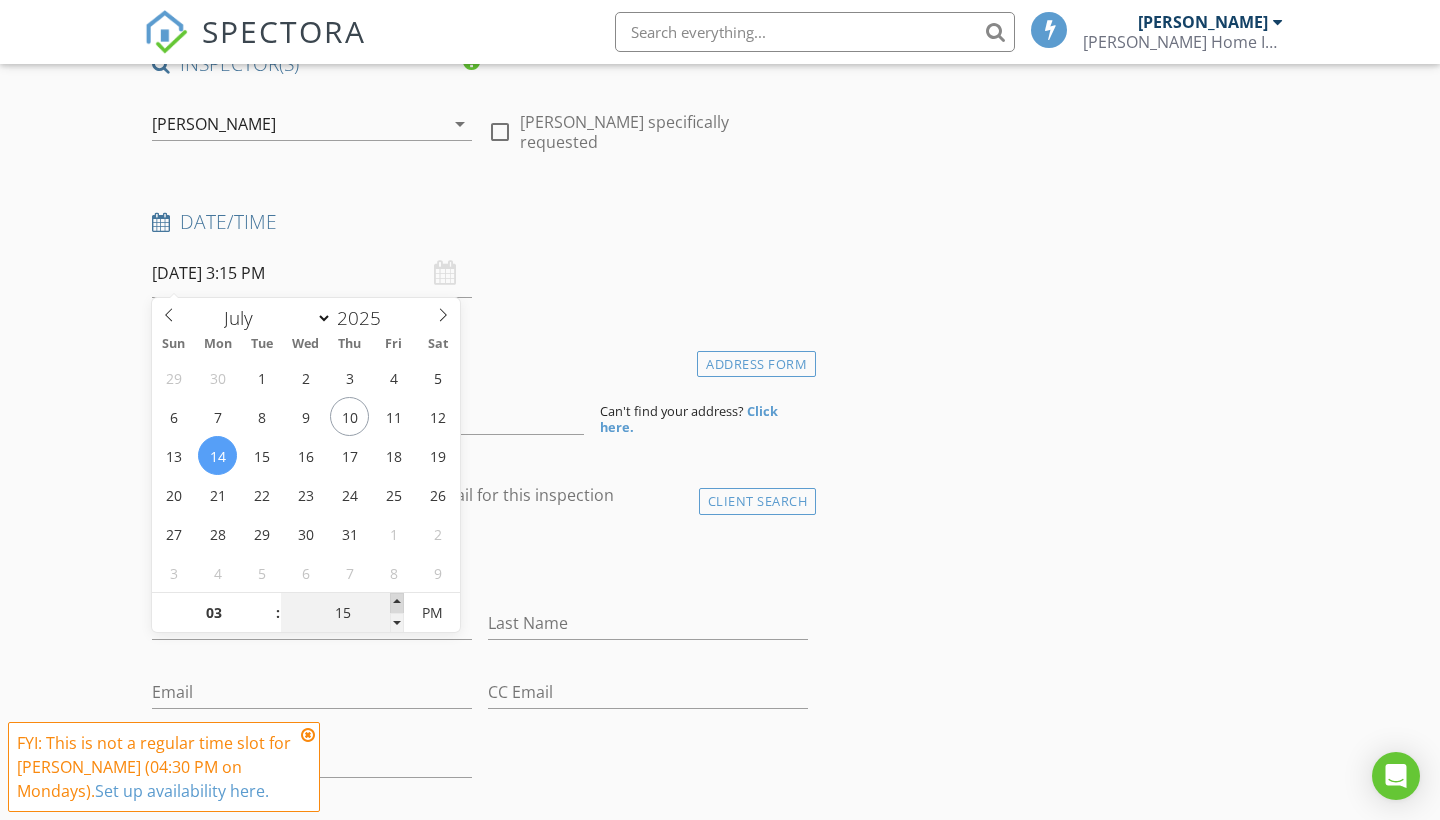 click at bounding box center (397, 603) 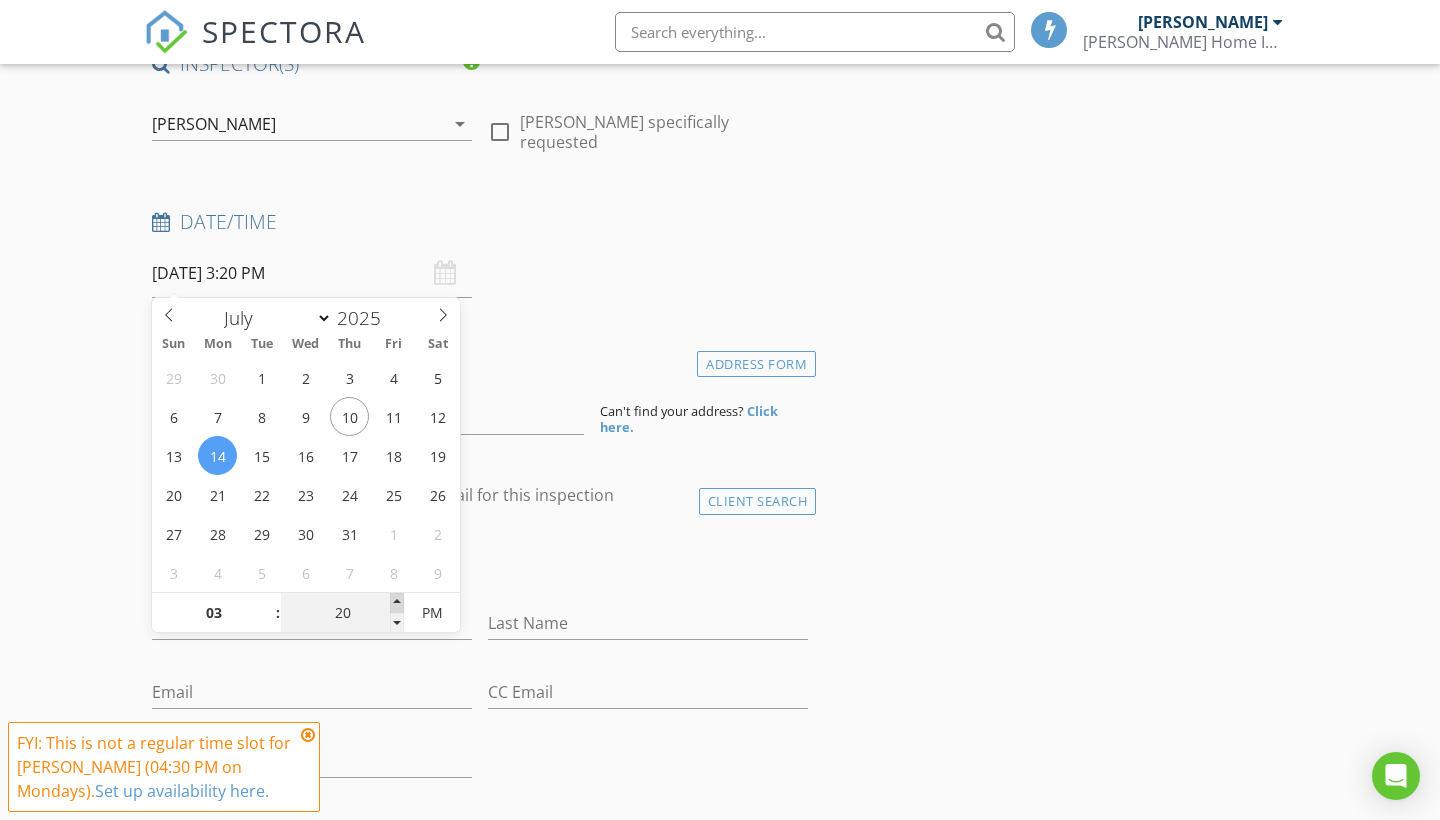 click at bounding box center [397, 603] 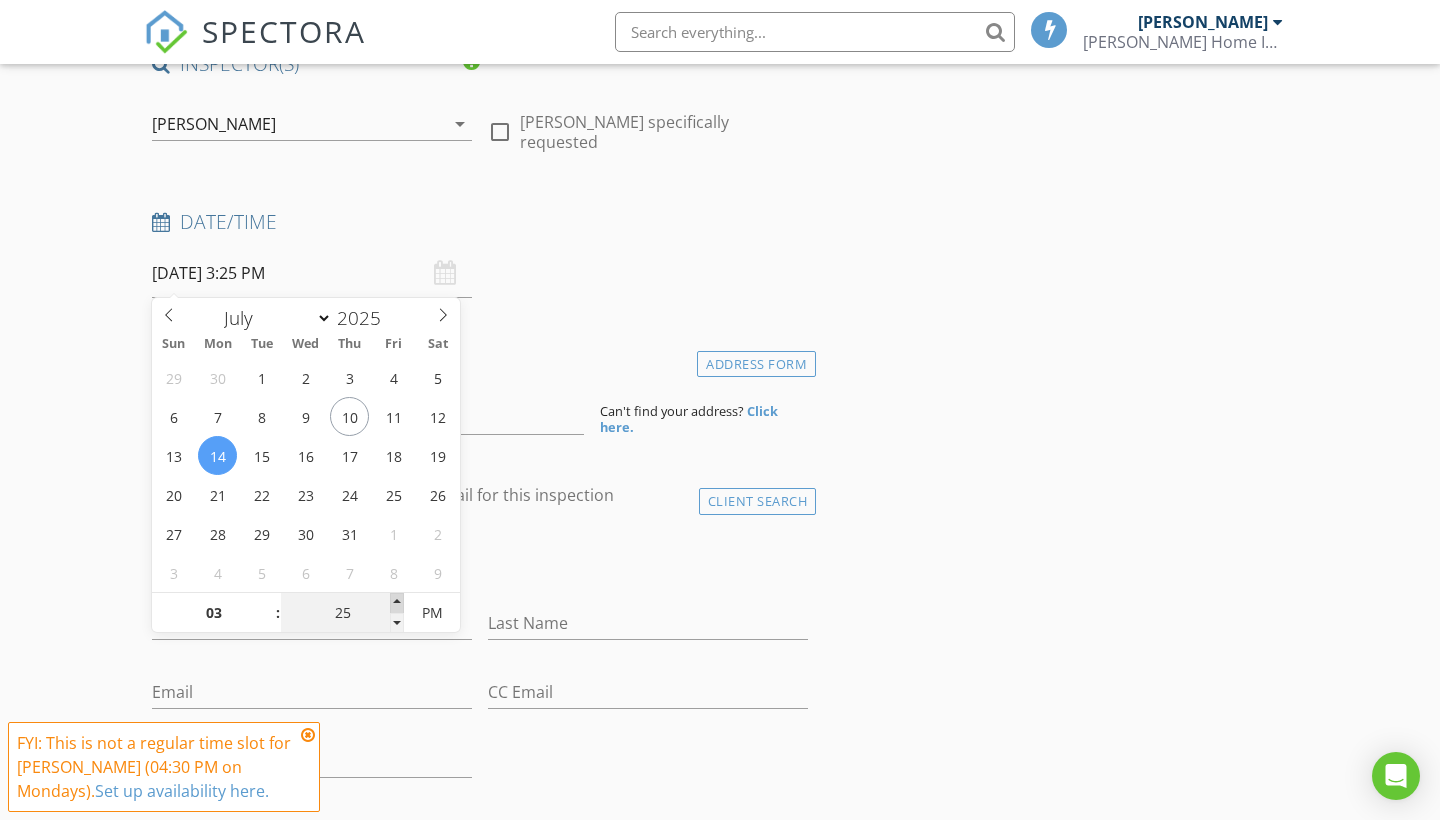 click at bounding box center [397, 603] 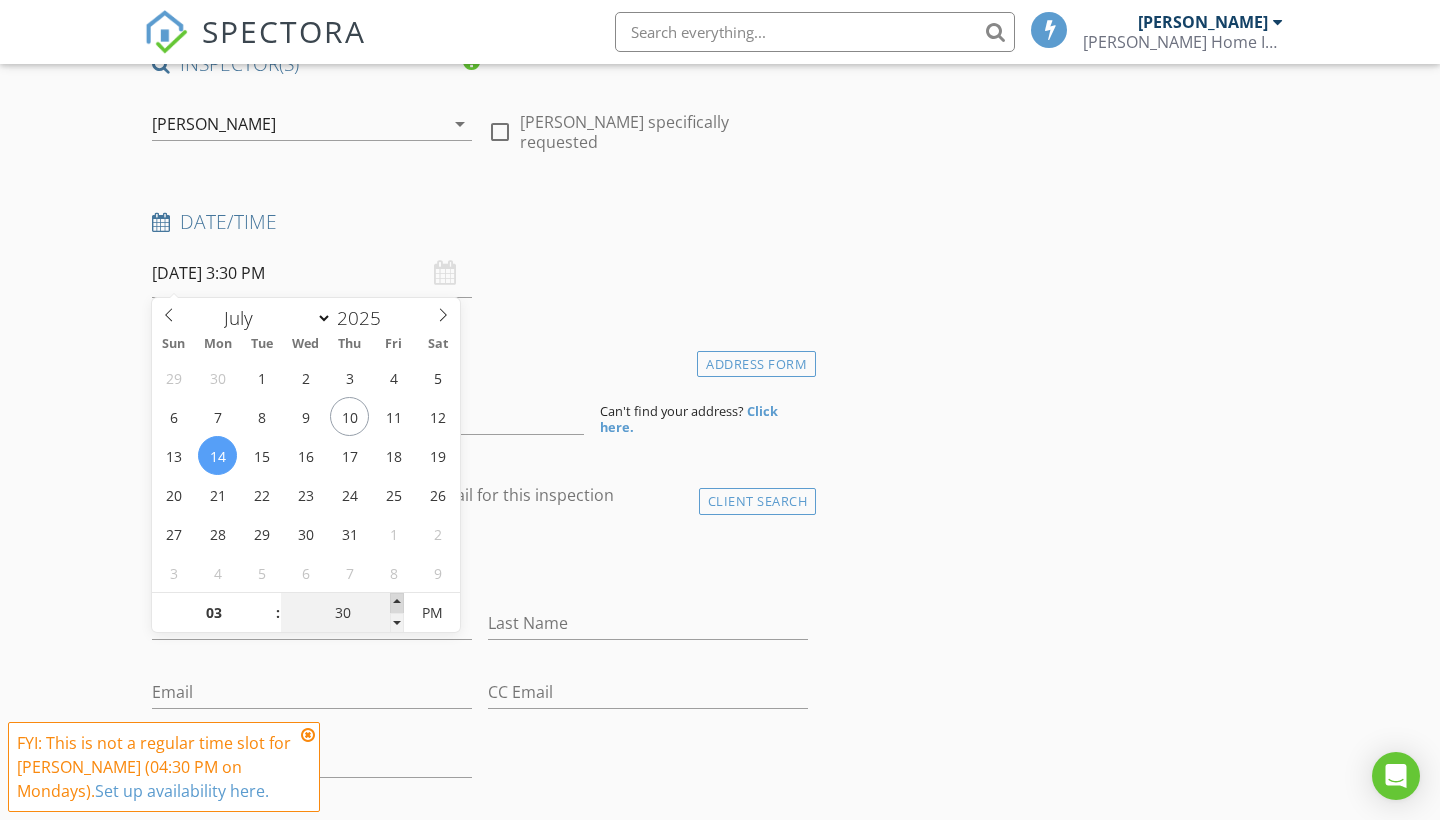 click at bounding box center [397, 603] 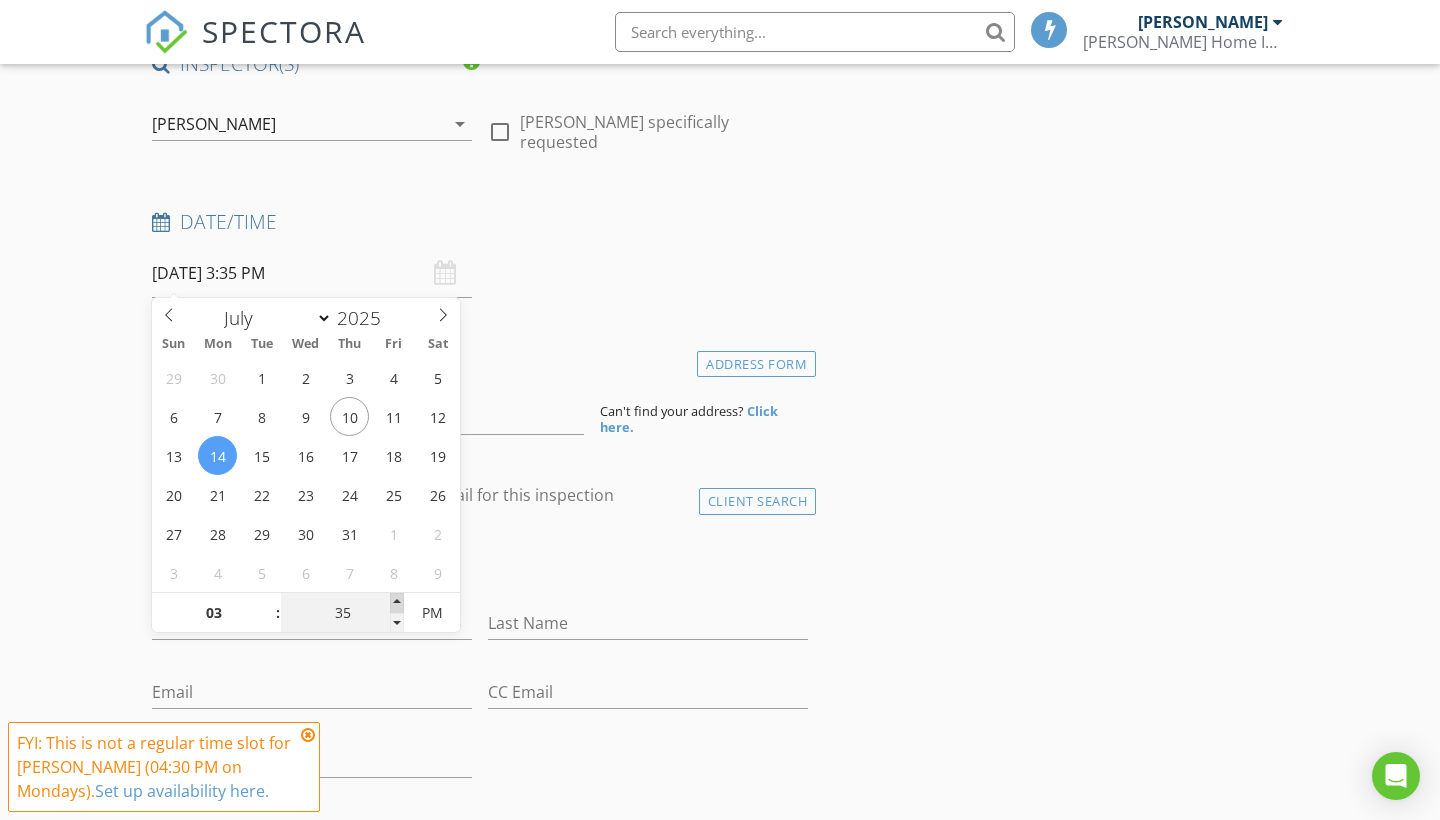 click at bounding box center [397, 603] 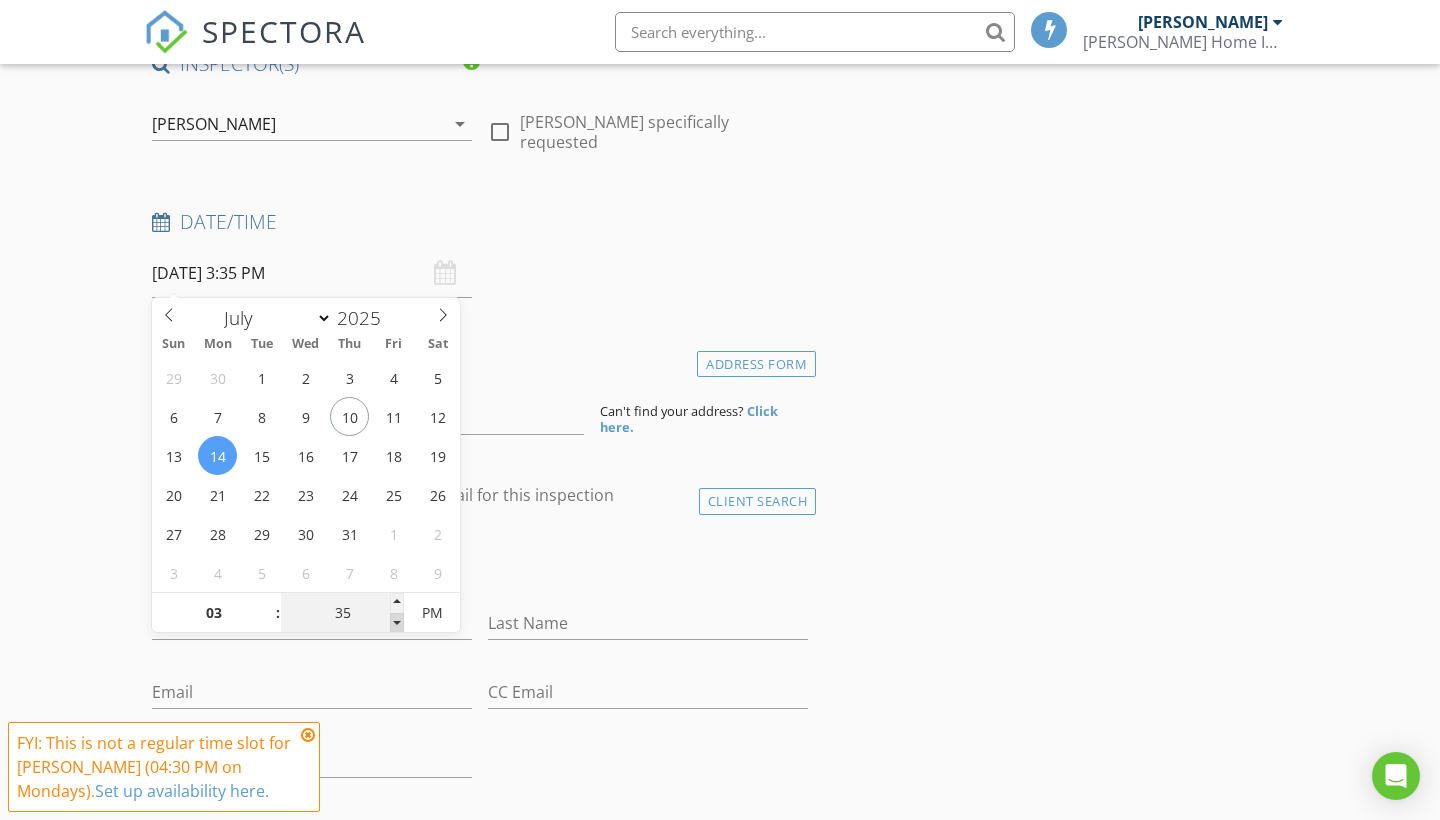 type on "30" 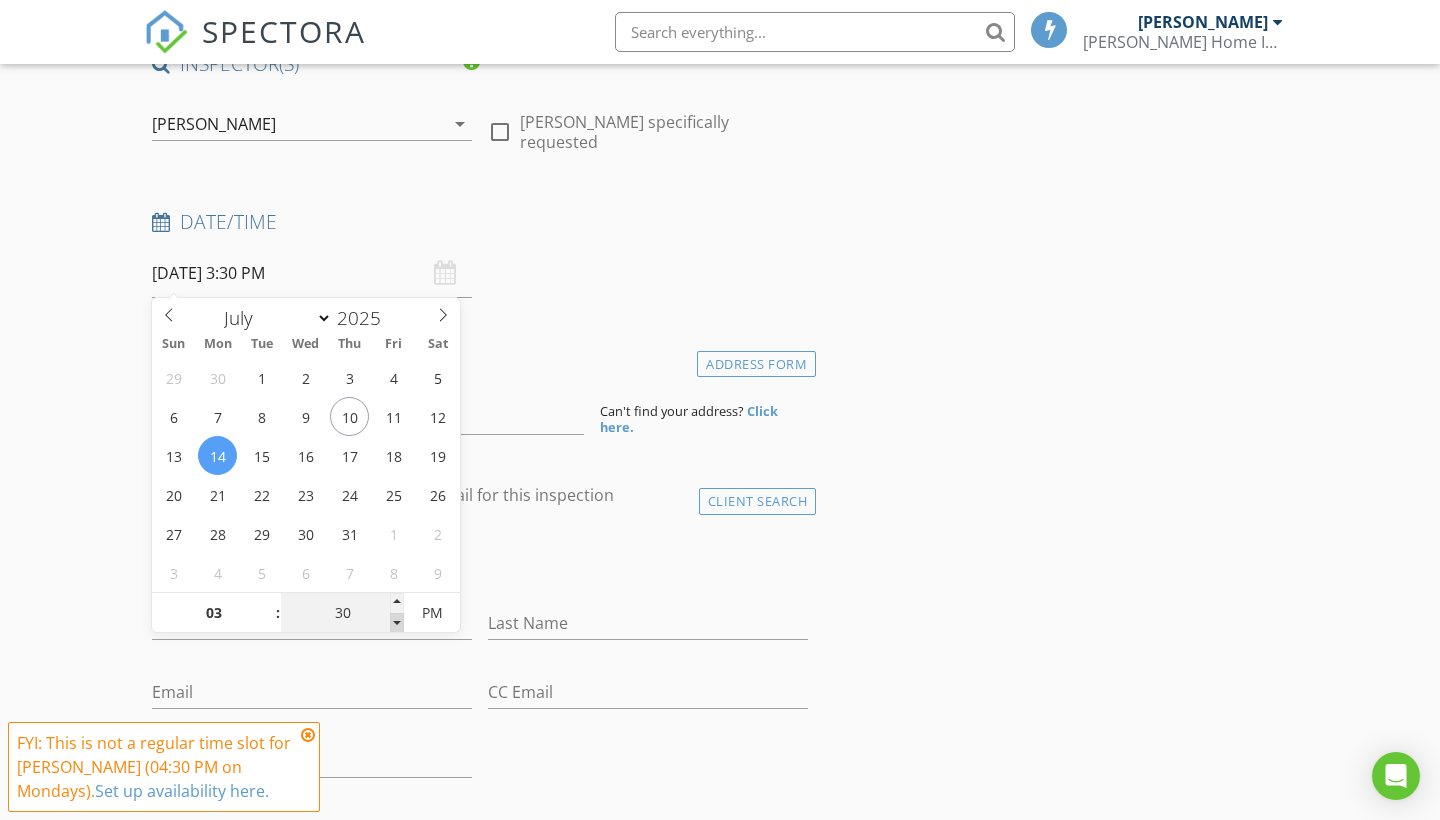click at bounding box center (397, 623) 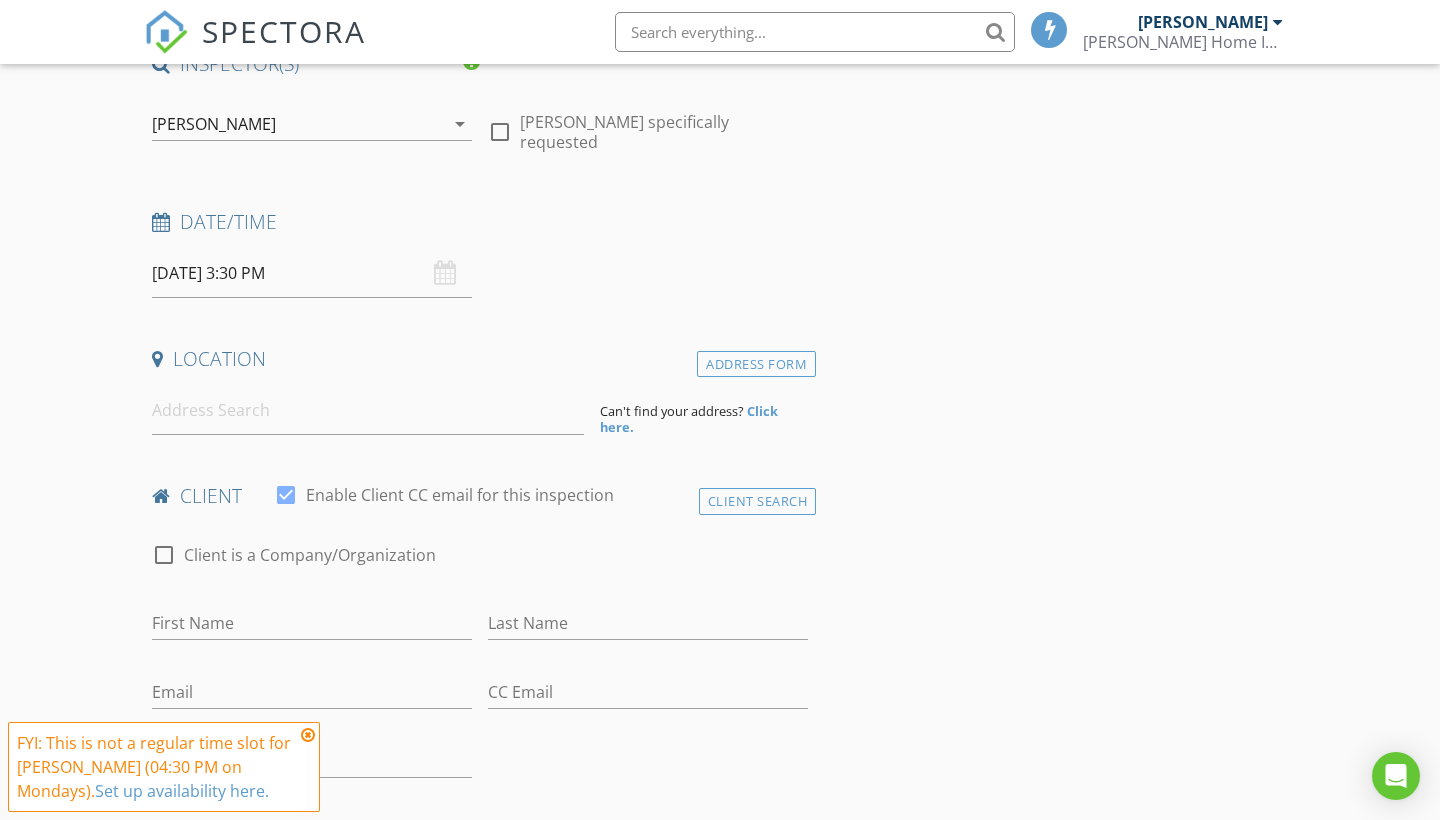 click on "check_box_outline_blank Client is a Company/Organization" at bounding box center [480, 565] 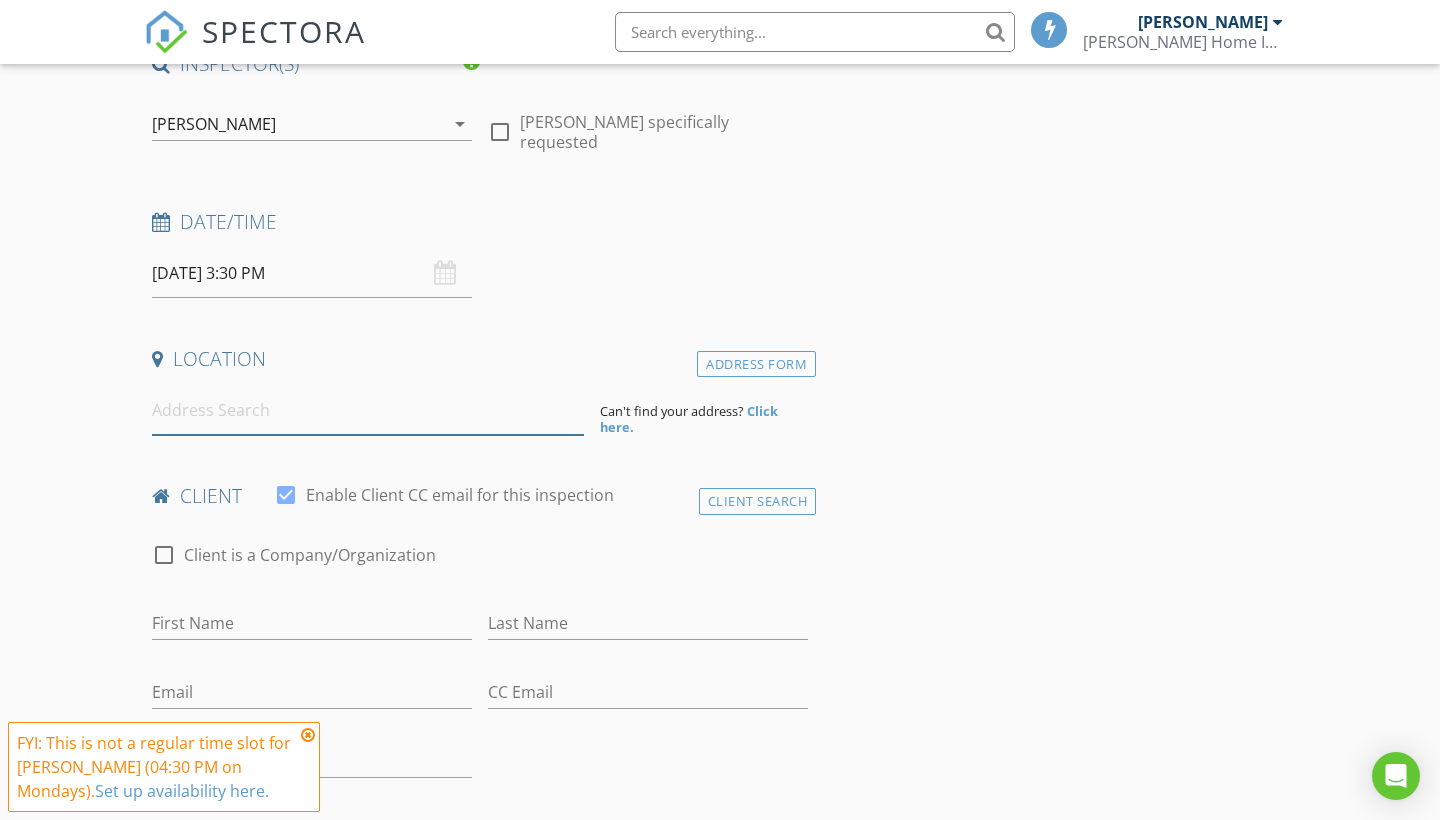 click at bounding box center (368, 410) 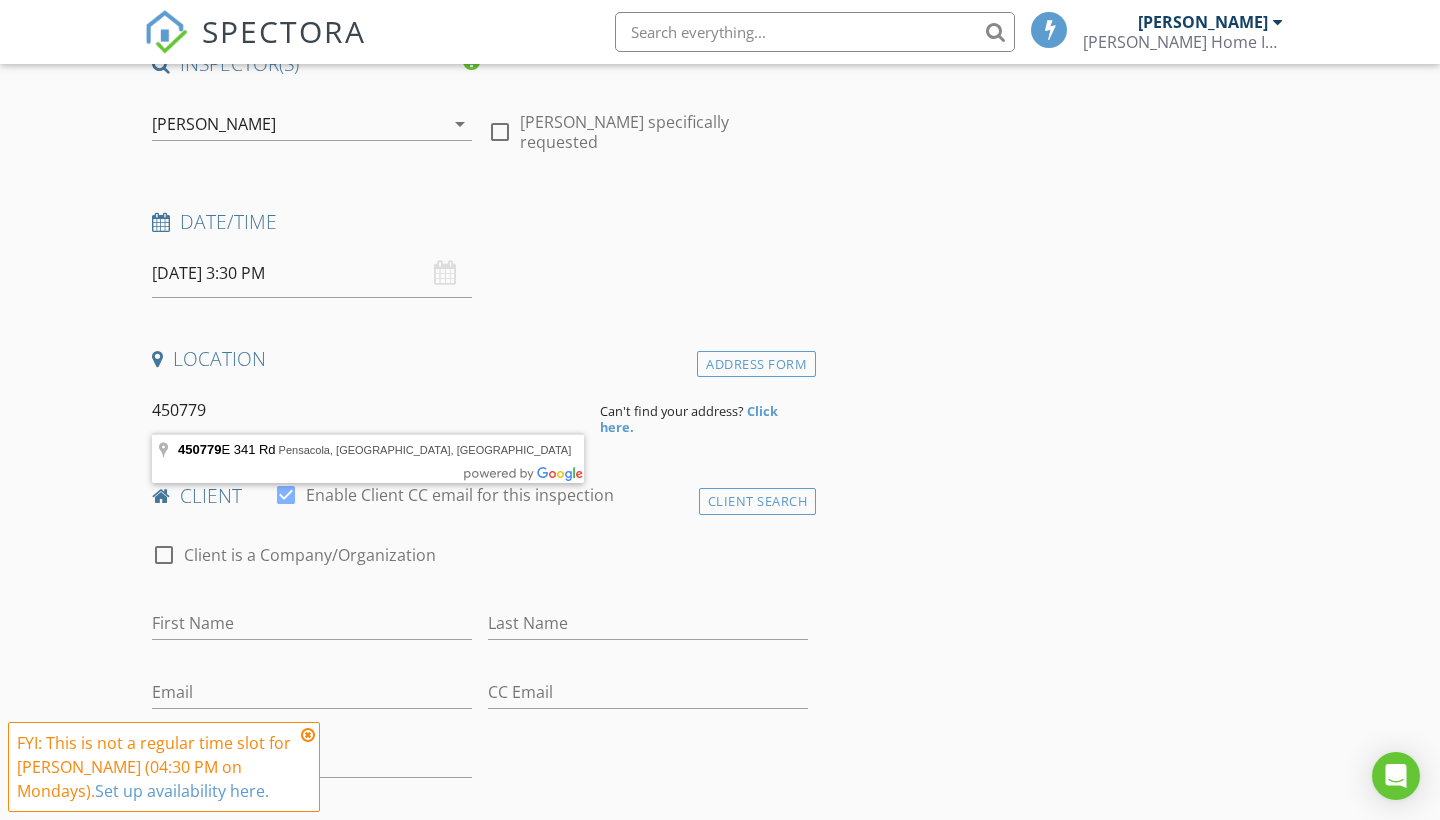 type on "450779 E 341 Rd, Pensacola, OK, USA" 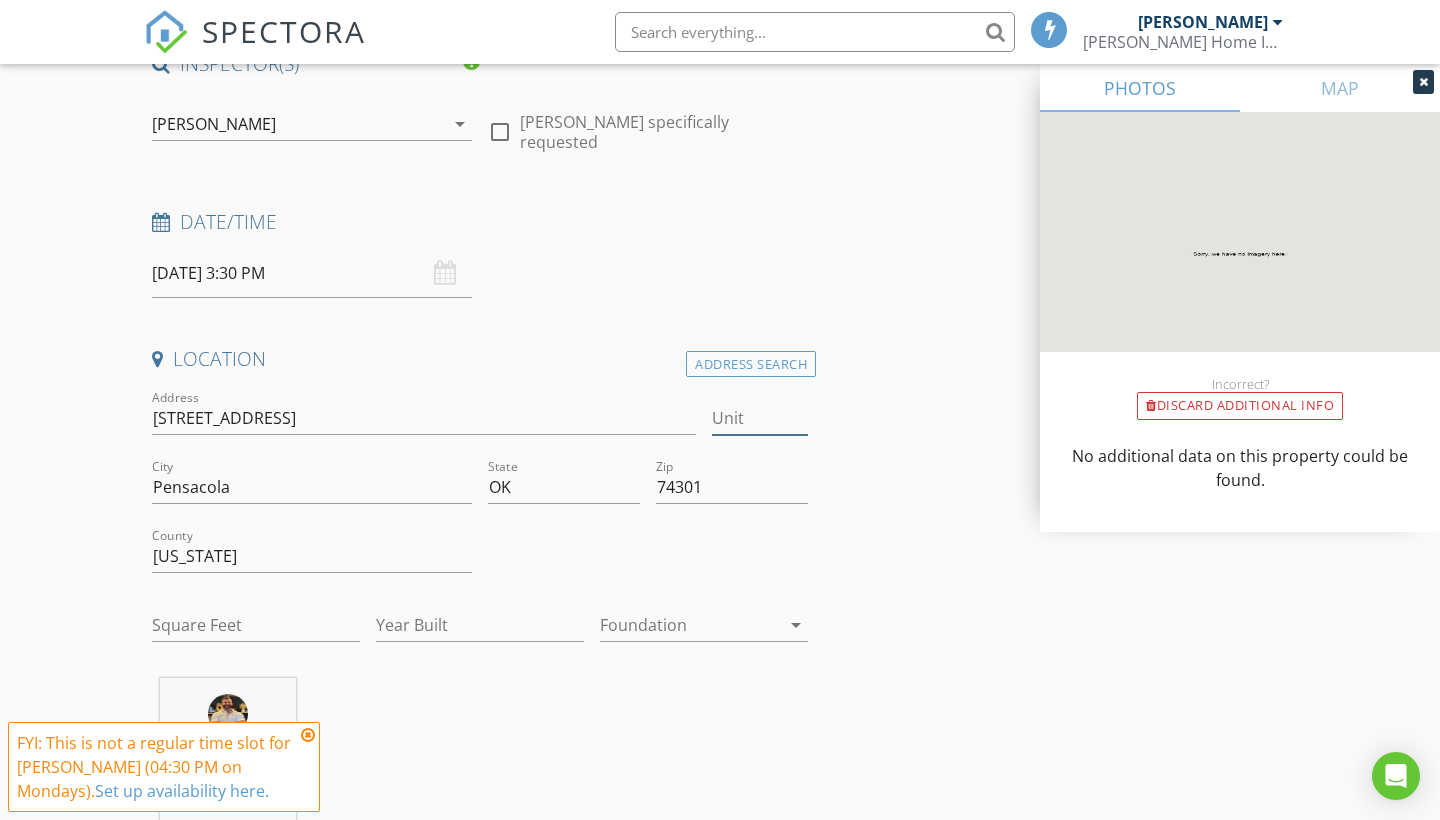 click on "Unit" at bounding box center [760, 418] 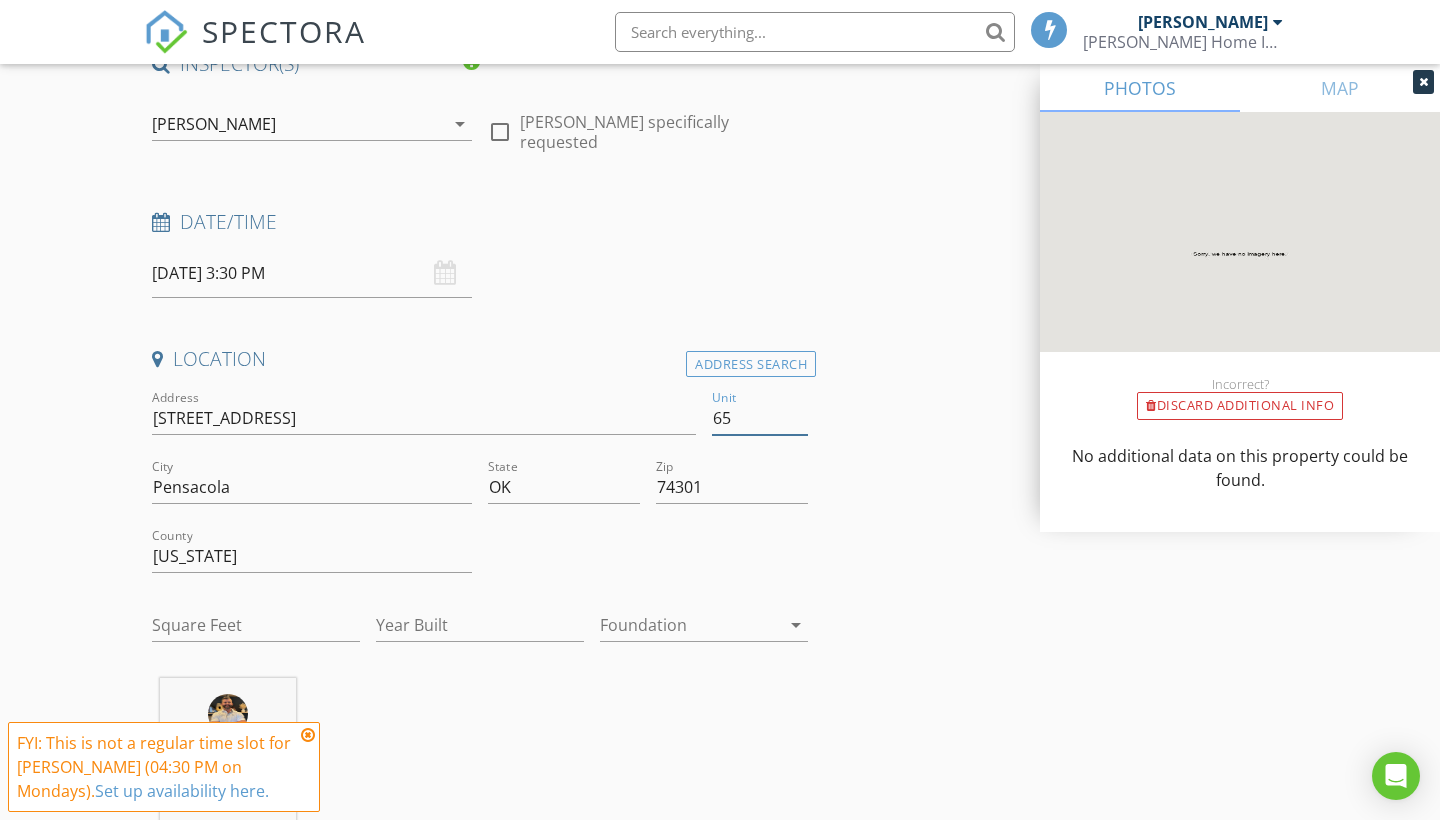 type on "65" 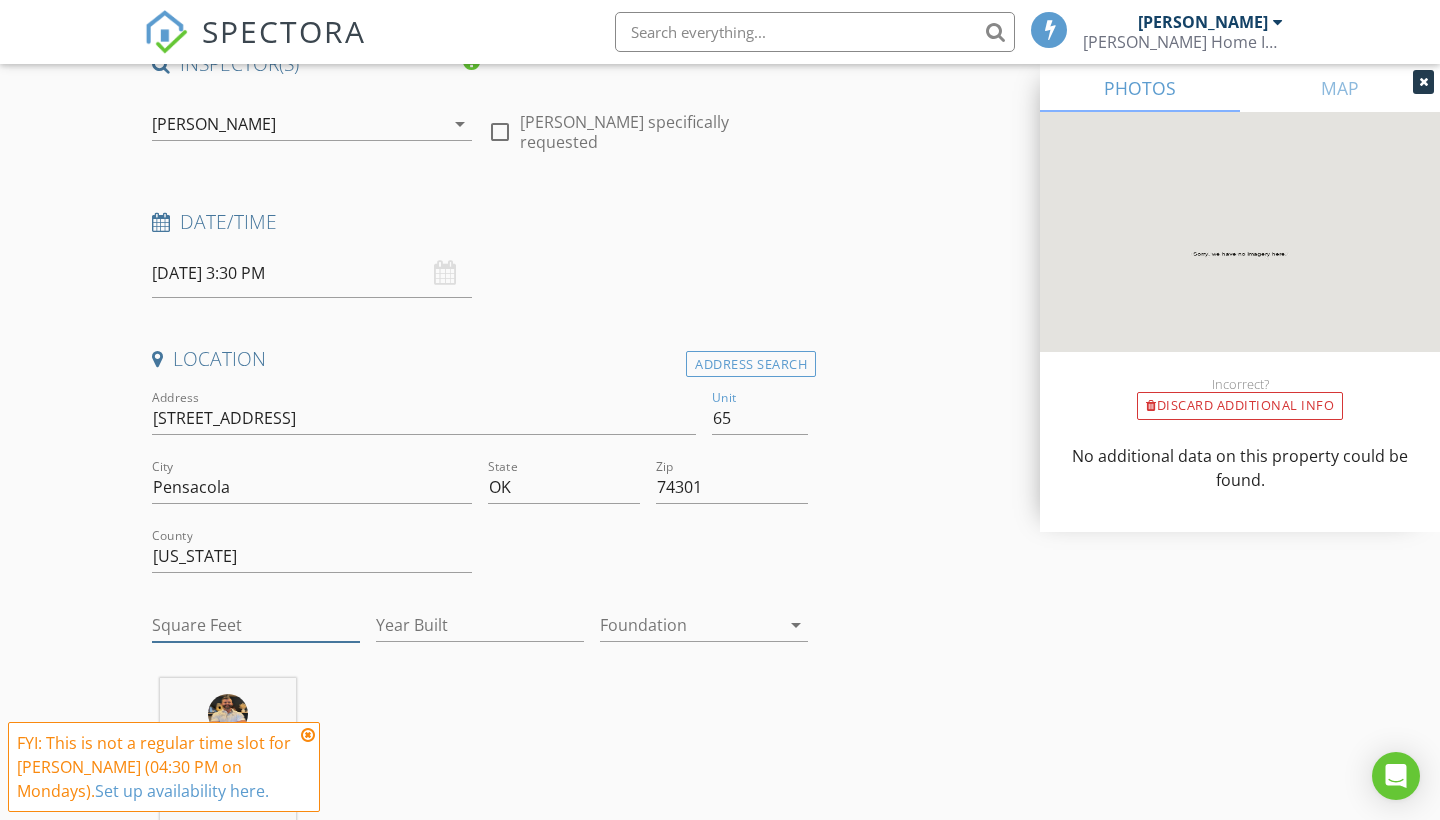 click on "Square Feet" at bounding box center [256, 625] 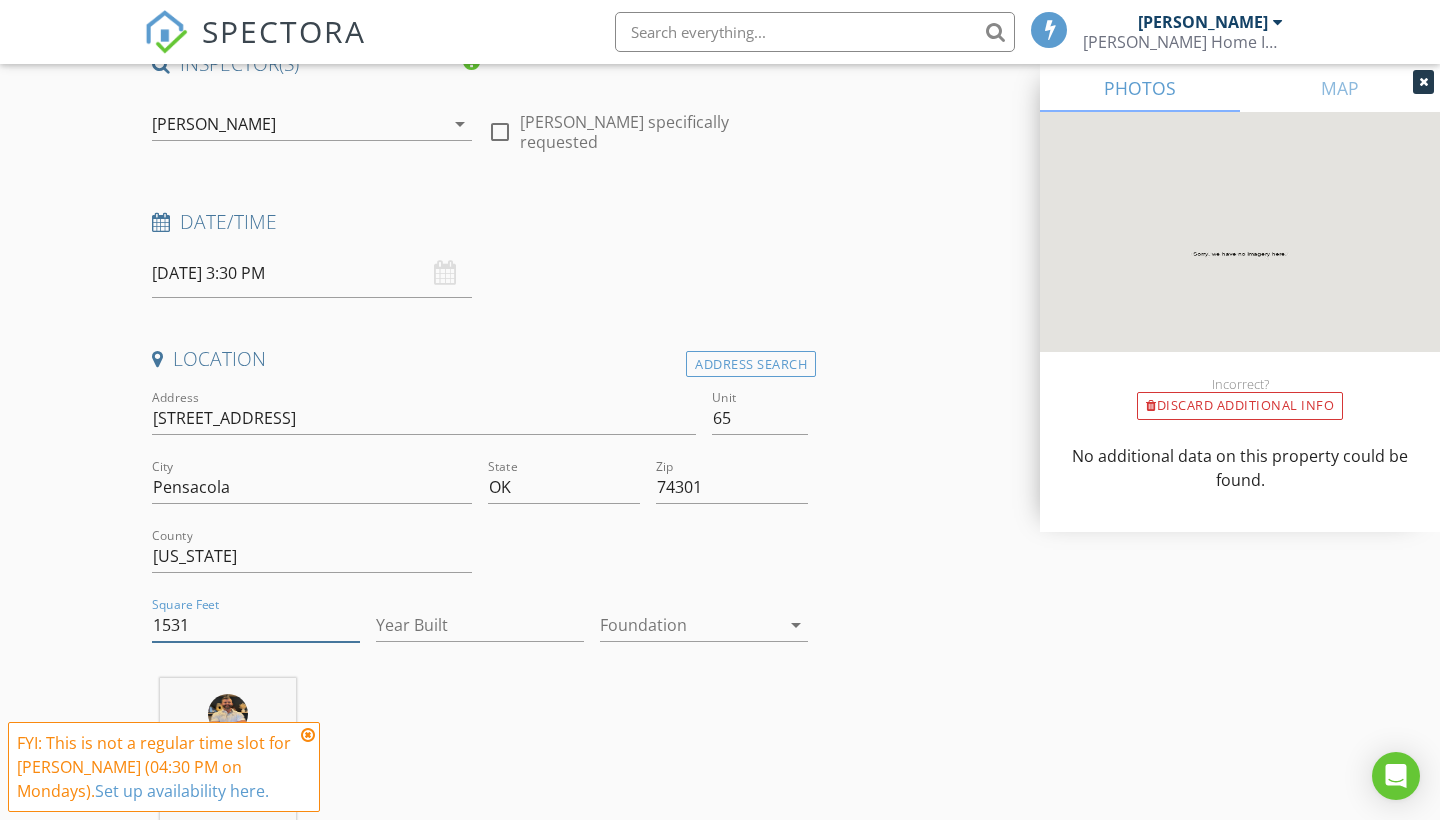 click on "1531" at bounding box center (256, 625) 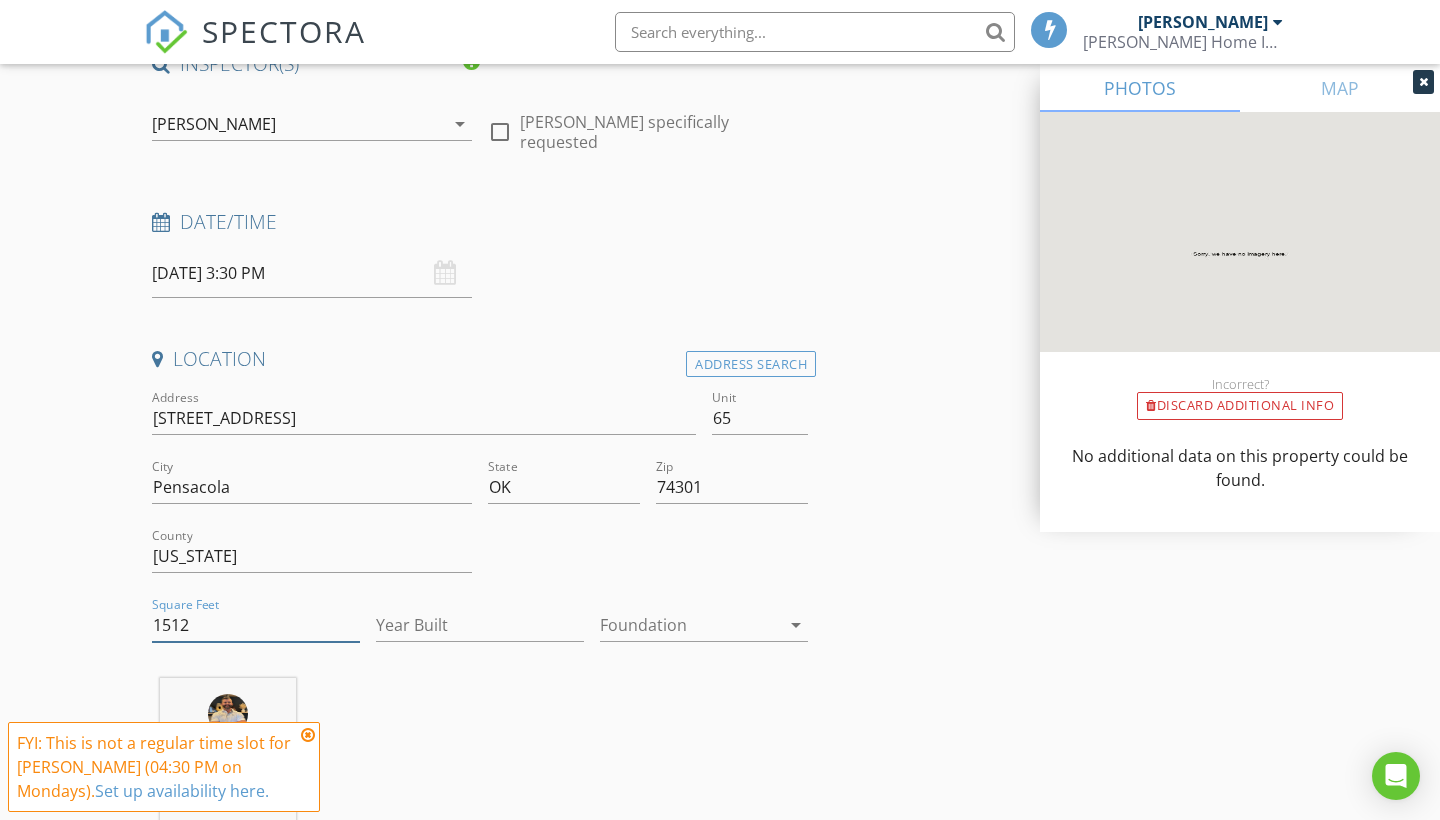 type on "1512" 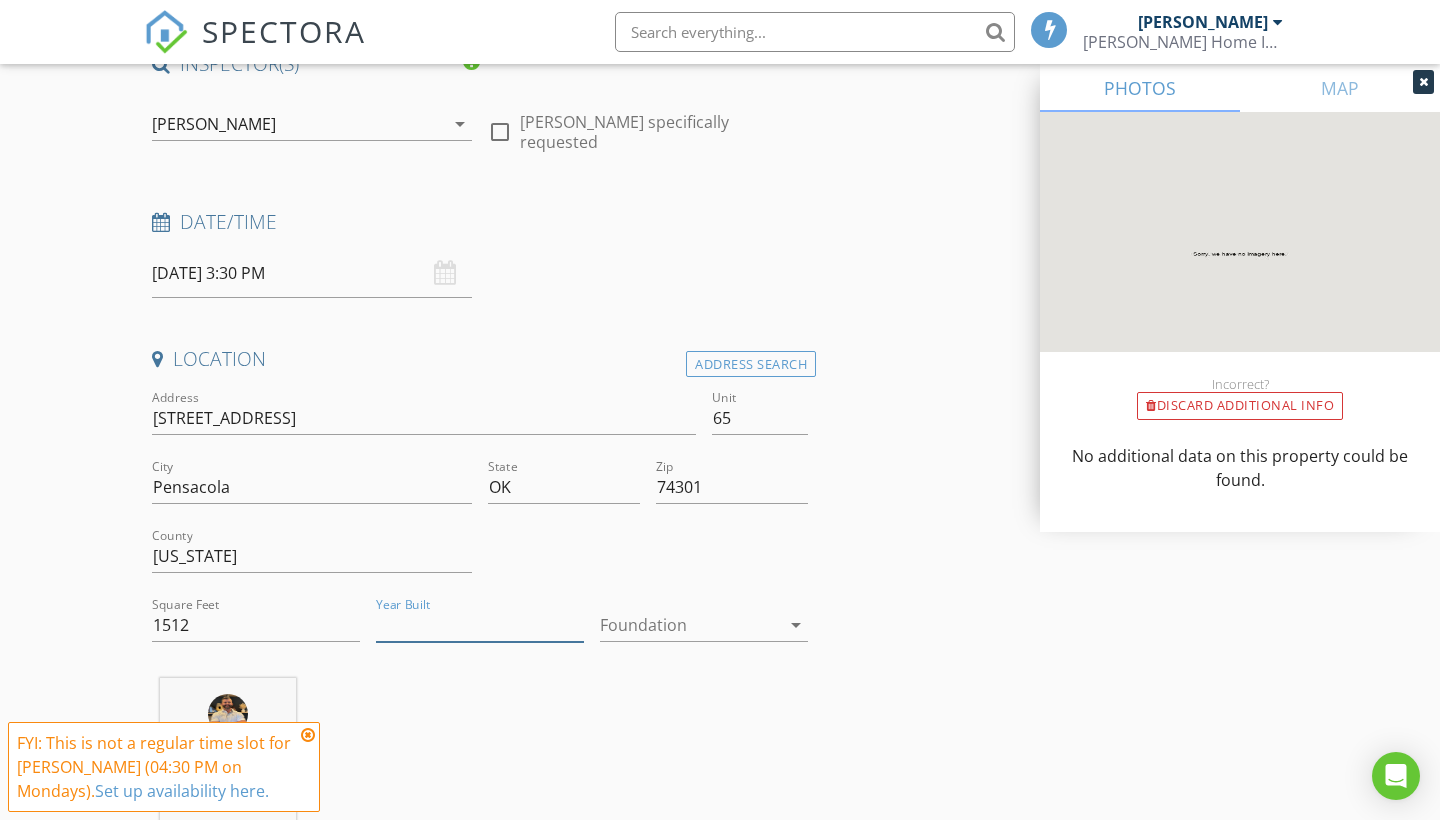 click on "Year Built" at bounding box center (480, 625) 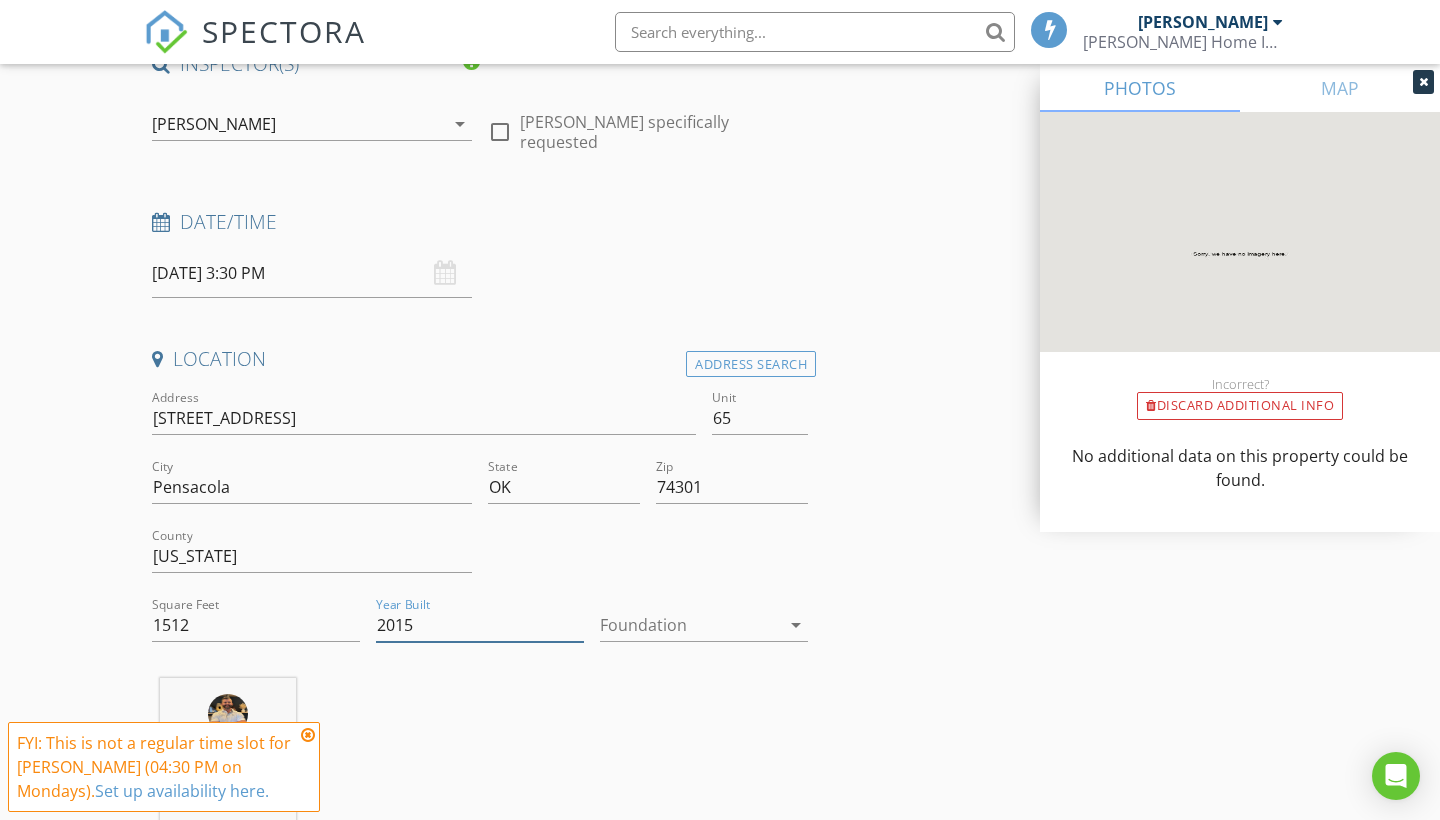 type on "2015" 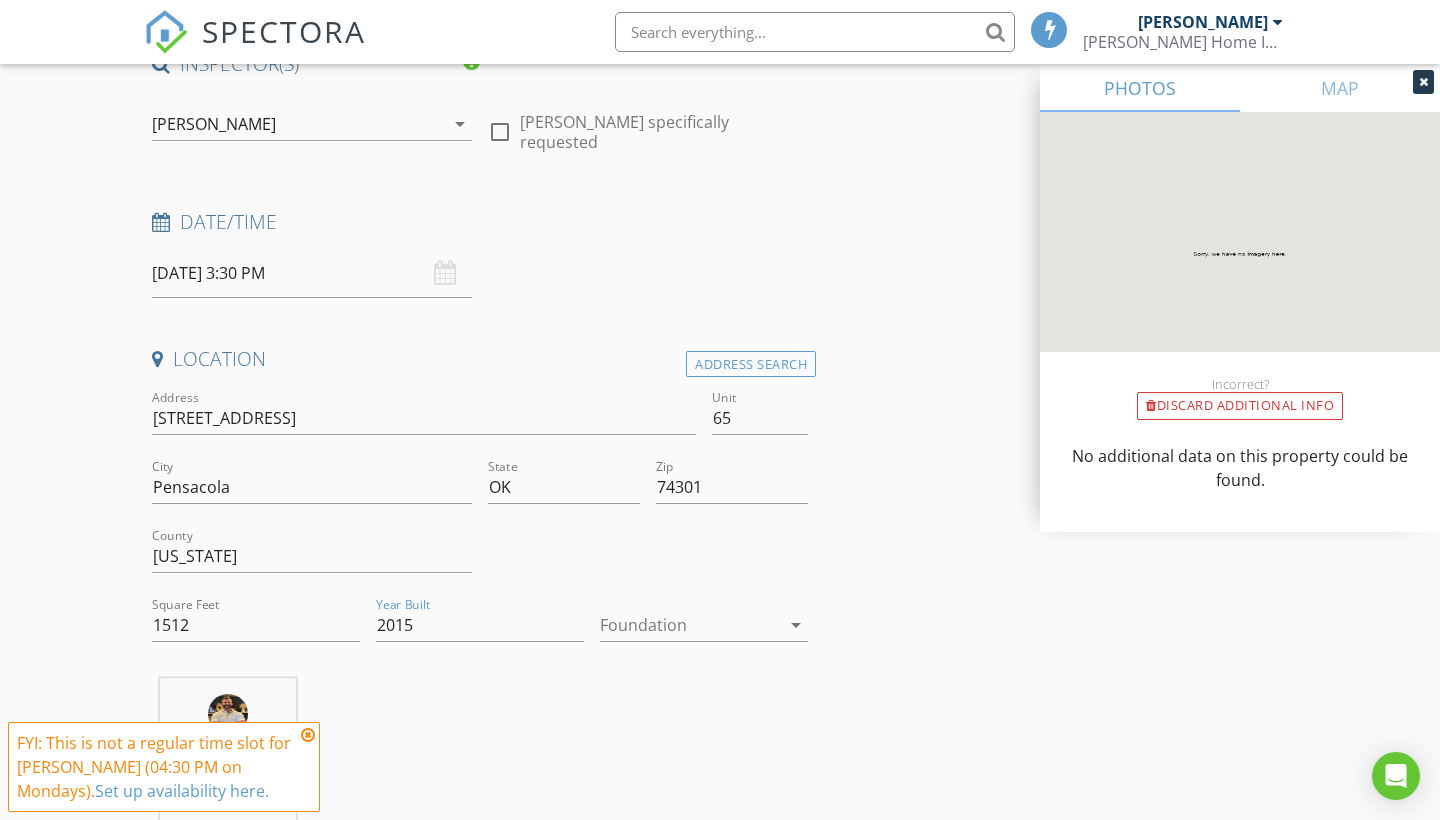 click on "arrow_drop_down" at bounding box center [796, 625] 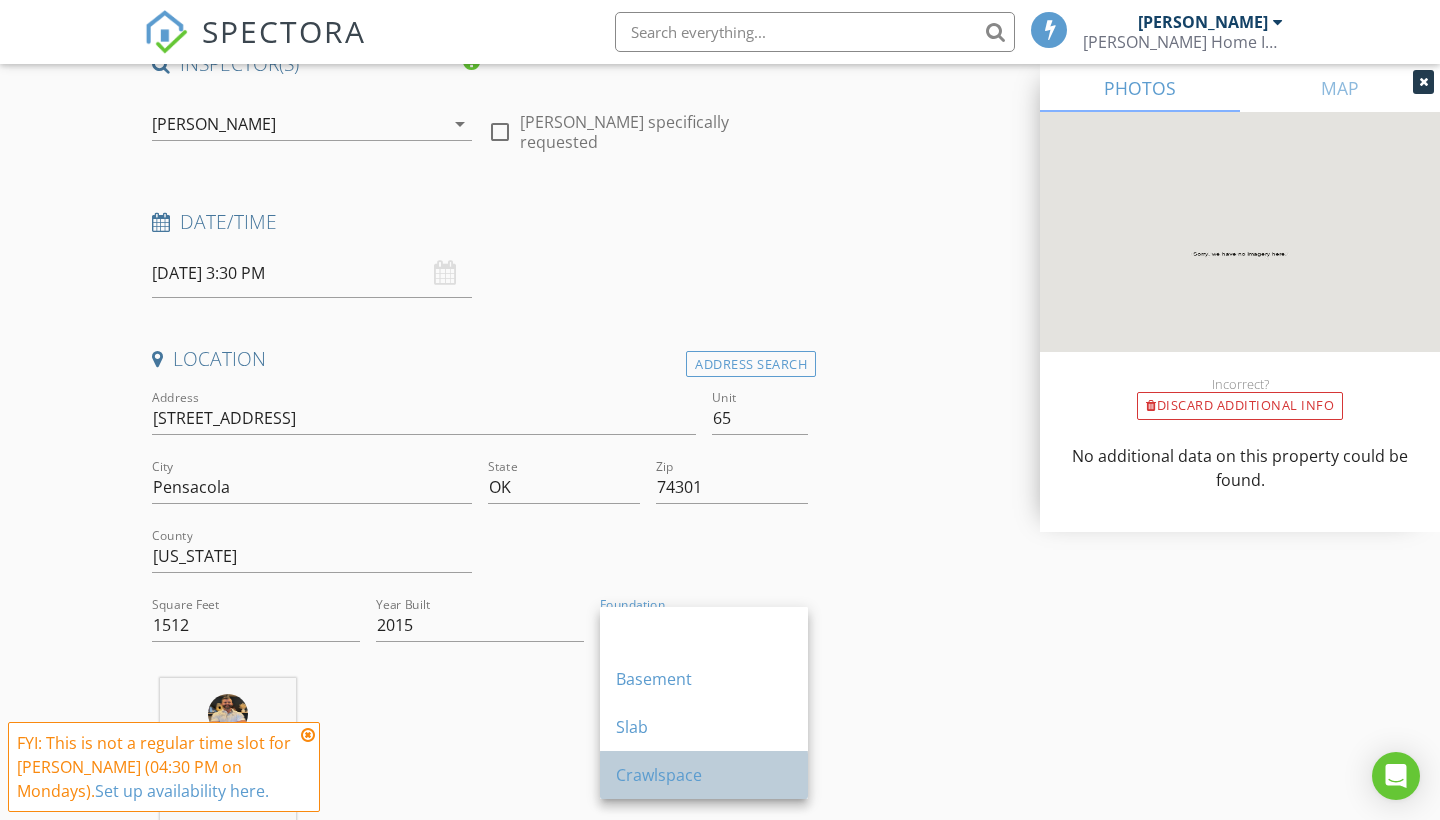 click on "Crawlspace" at bounding box center [704, 775] 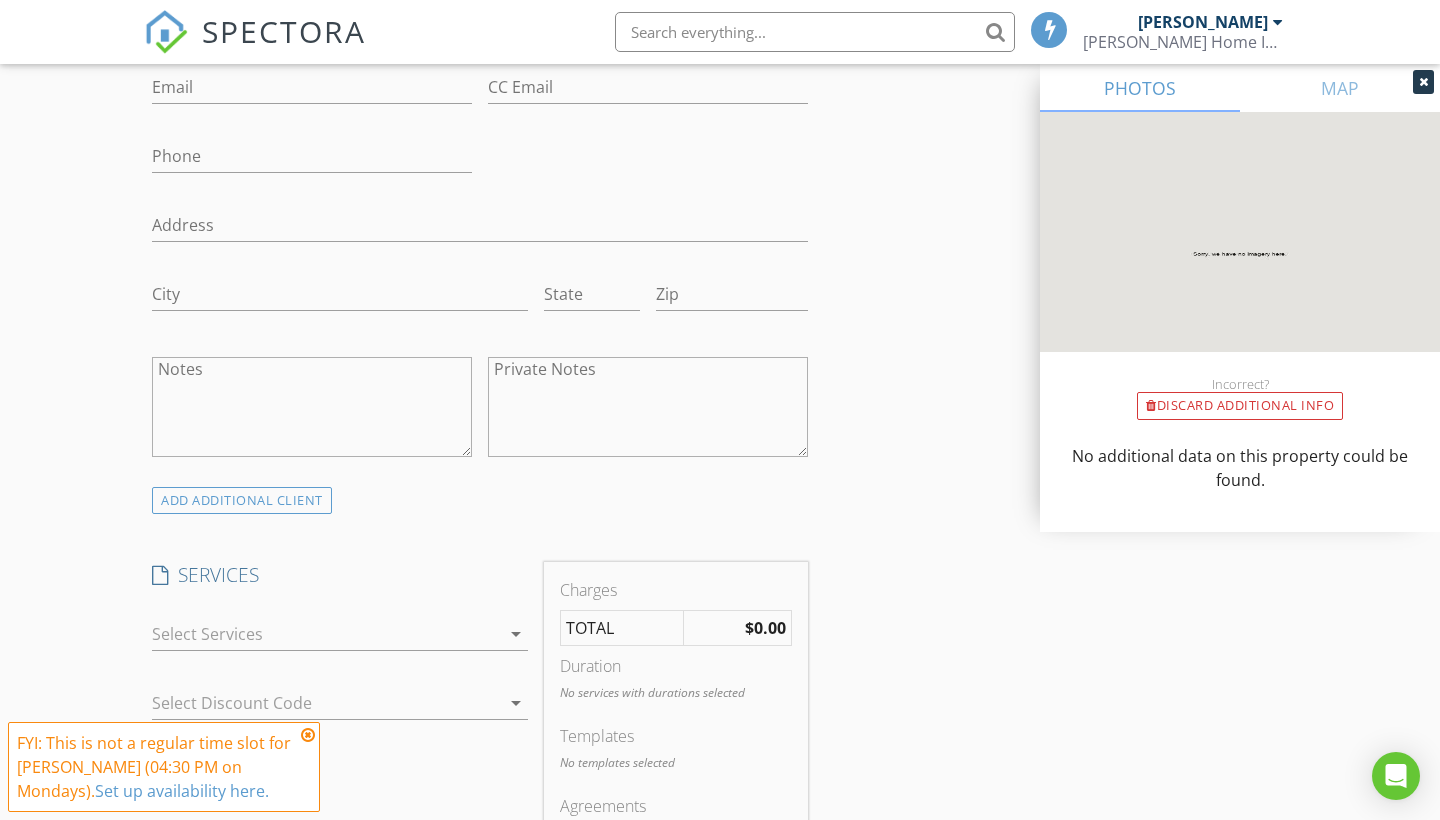 scroll, scrollTop: 1208, scrollLeft: 0, axis: vertical 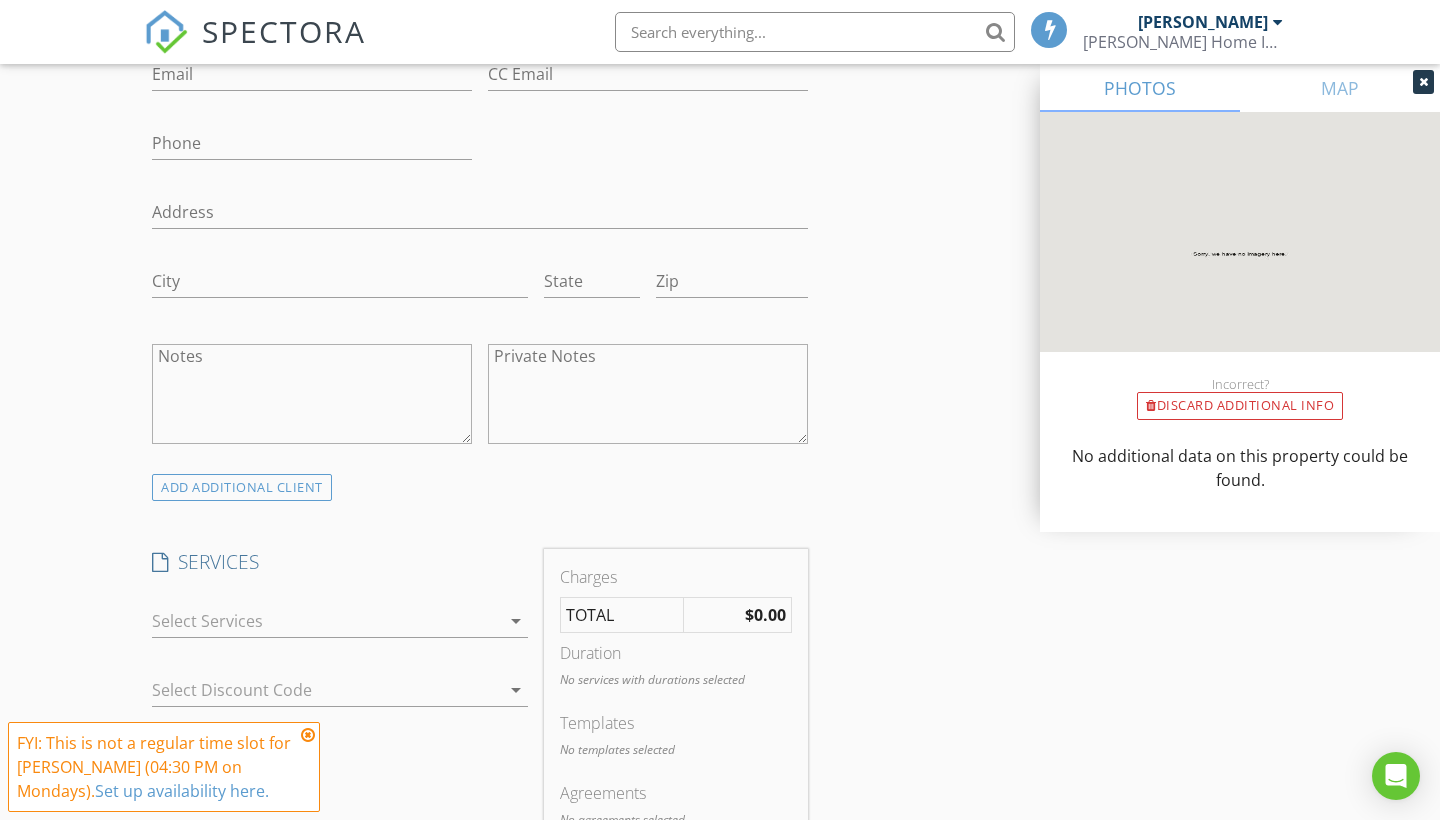 click on "arrow_drop_down" at bounding box center (516, 621) 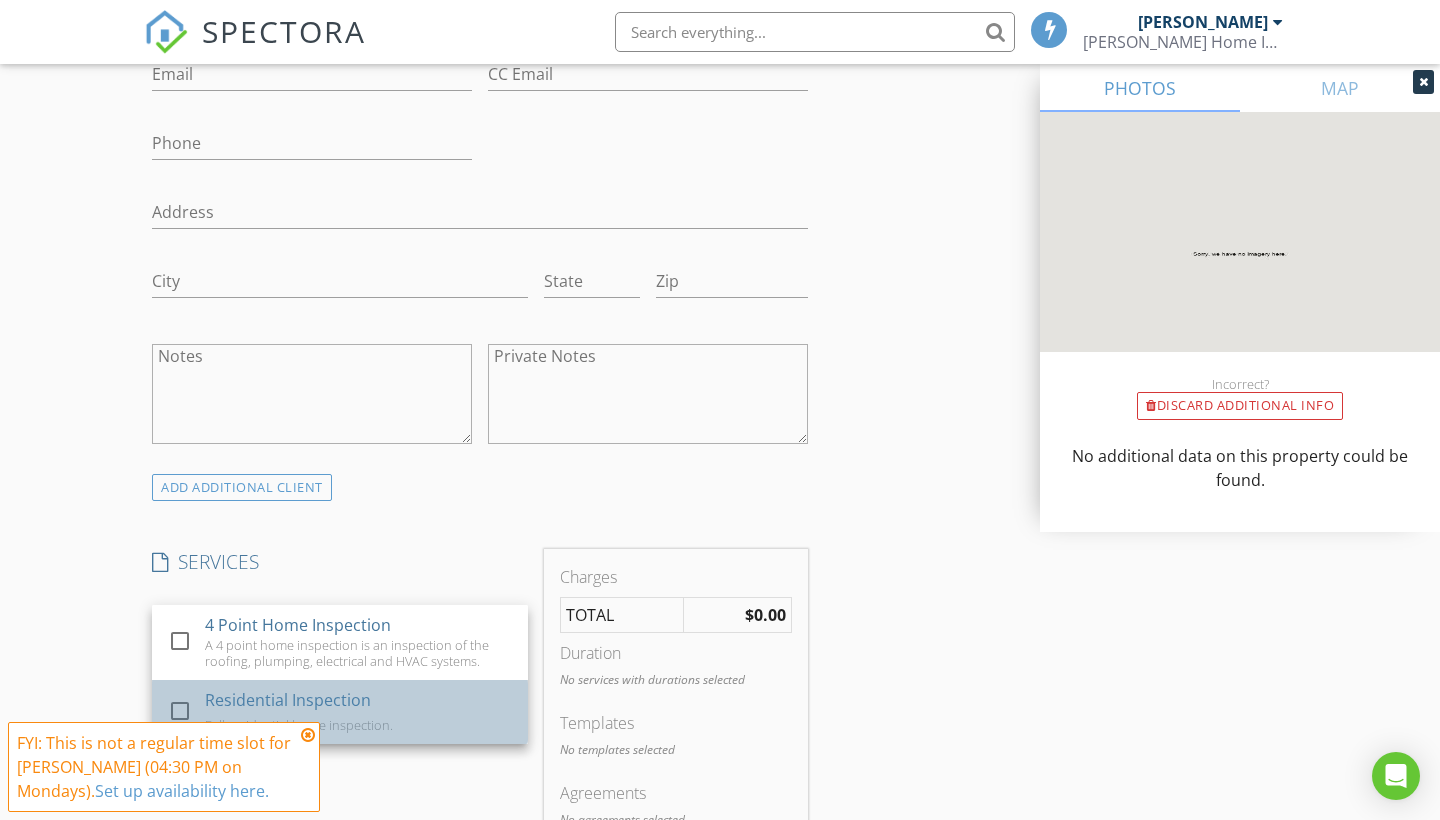 click on "Residential Inspection   Full residential home inspection." at bounding box center [358, 712] 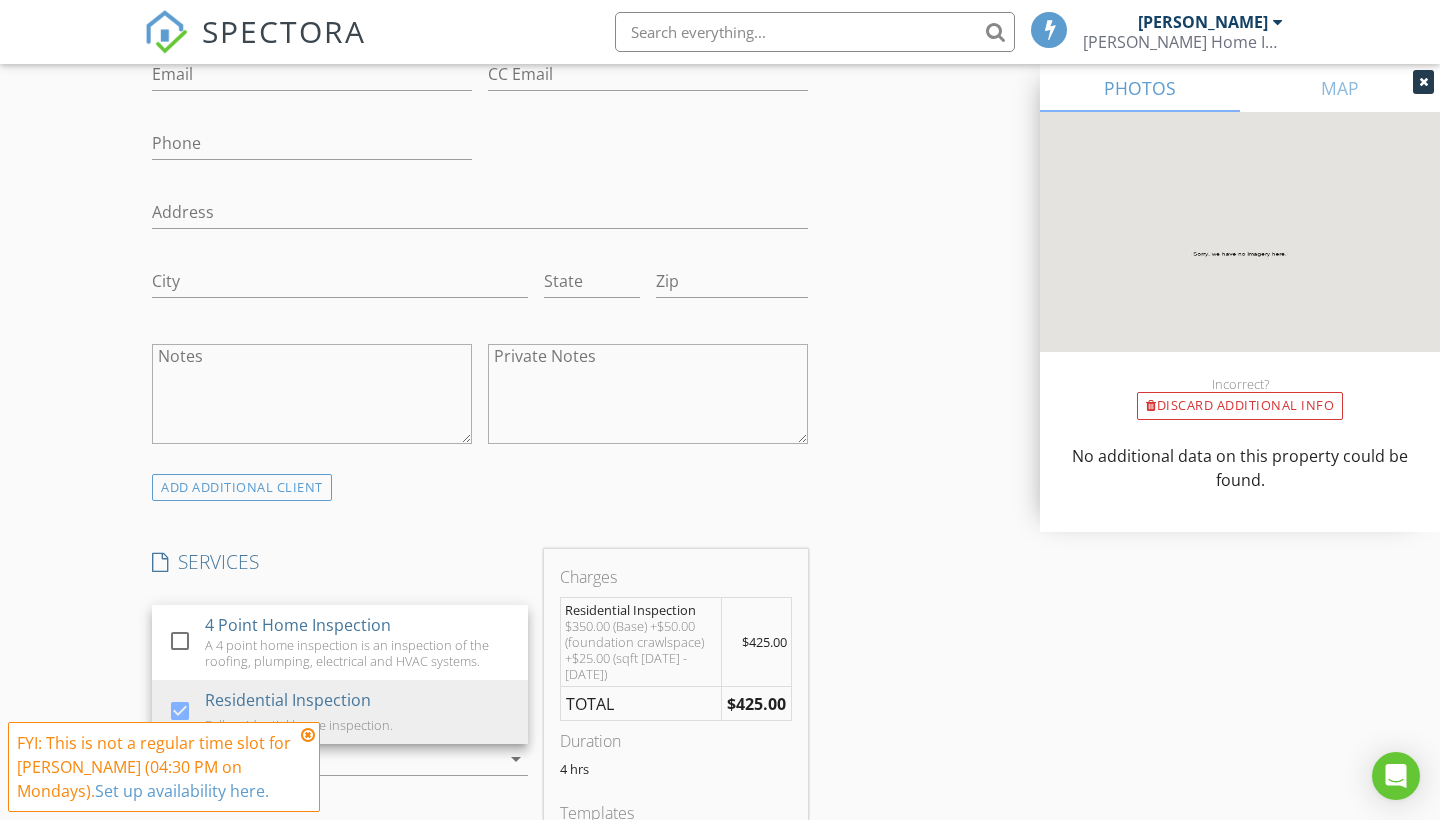click on "INSPECTOR(S)
check_box   Casey Boshears   PRIMARY   Casey Boshears arrow_drop_down   check_box_outline_blank Casey Boshears specifically requested
Date/Time
07/14/2025 3:30 PM
Location
Address Search       Address 450779 E 341 Rd   Unit 65   City Pensacola   State OK   Zip 74301   County Delaware     Square Feet 1512   Year Built 2015   Foundation Crawlspace arrow_drop_down     Casey Boshears     47.6 miles     (an hour)
client
check_box Enable Client CC email for this inspection   Client Search     check_box_outline_blank Client is a Company/Organization     First Name   Last Name   Email   CC Email   Phone   Address   City   State   Zip       Notes   Private Notes
ADD ADDITIONAL client
SERVICES
check_box_outline_blank   4 Point Home Inspection   check_box     arrow_drop_down" at bounding box center [480, 661] 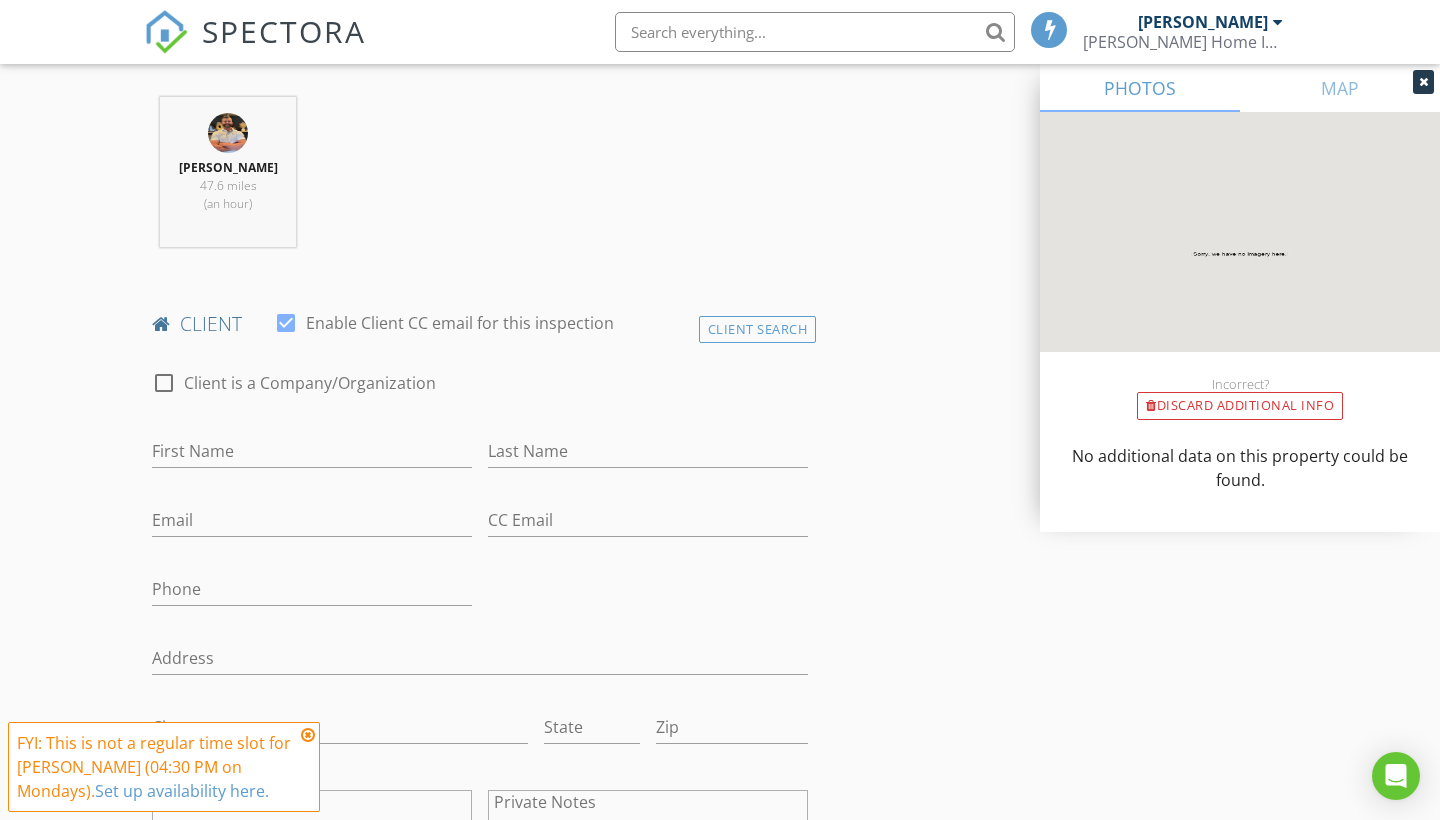 scroll, scrollTop: 766, scrollLeft: 0, axis: vertical 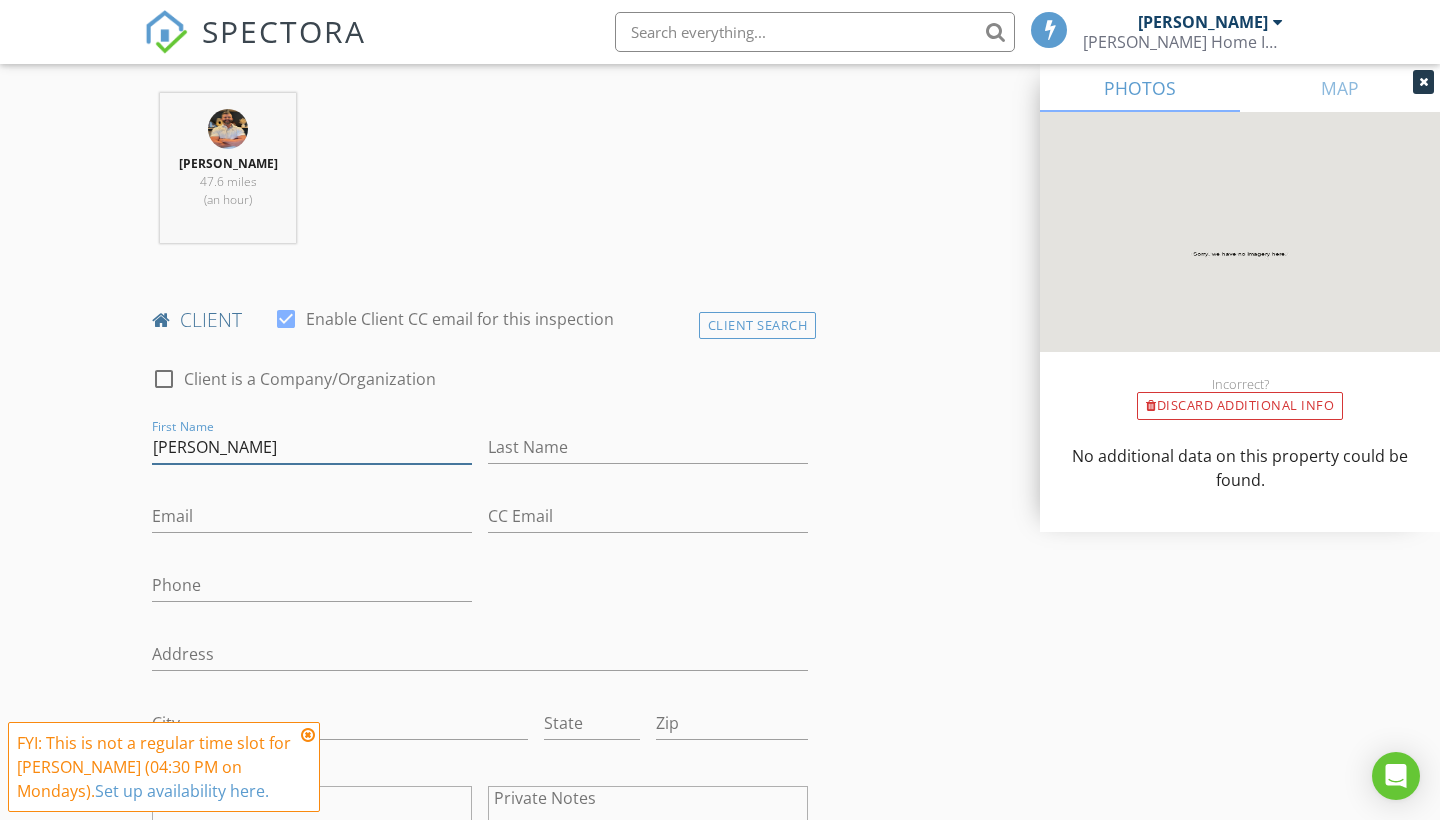 type on "Timothy" 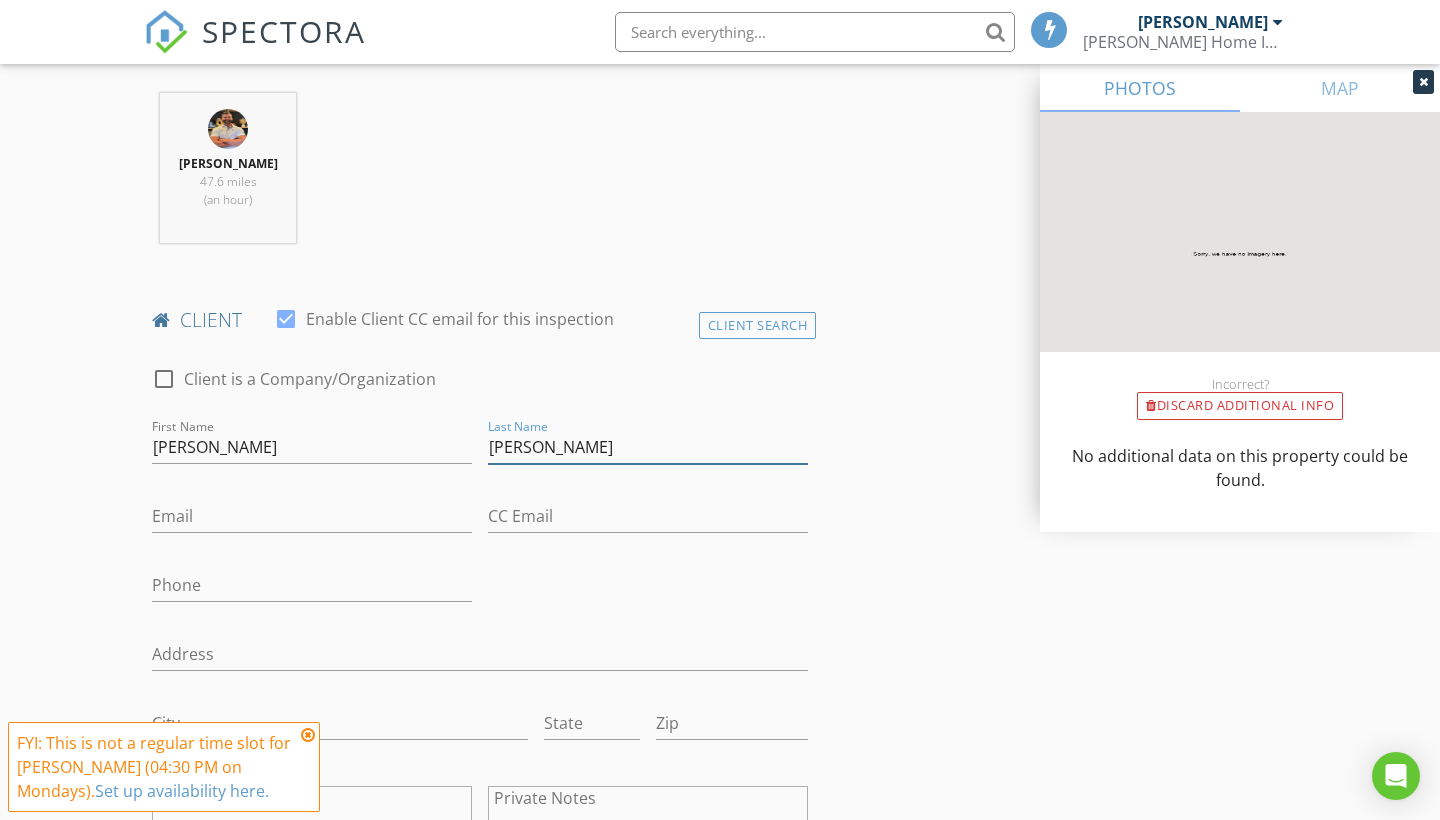 type on "Suess" 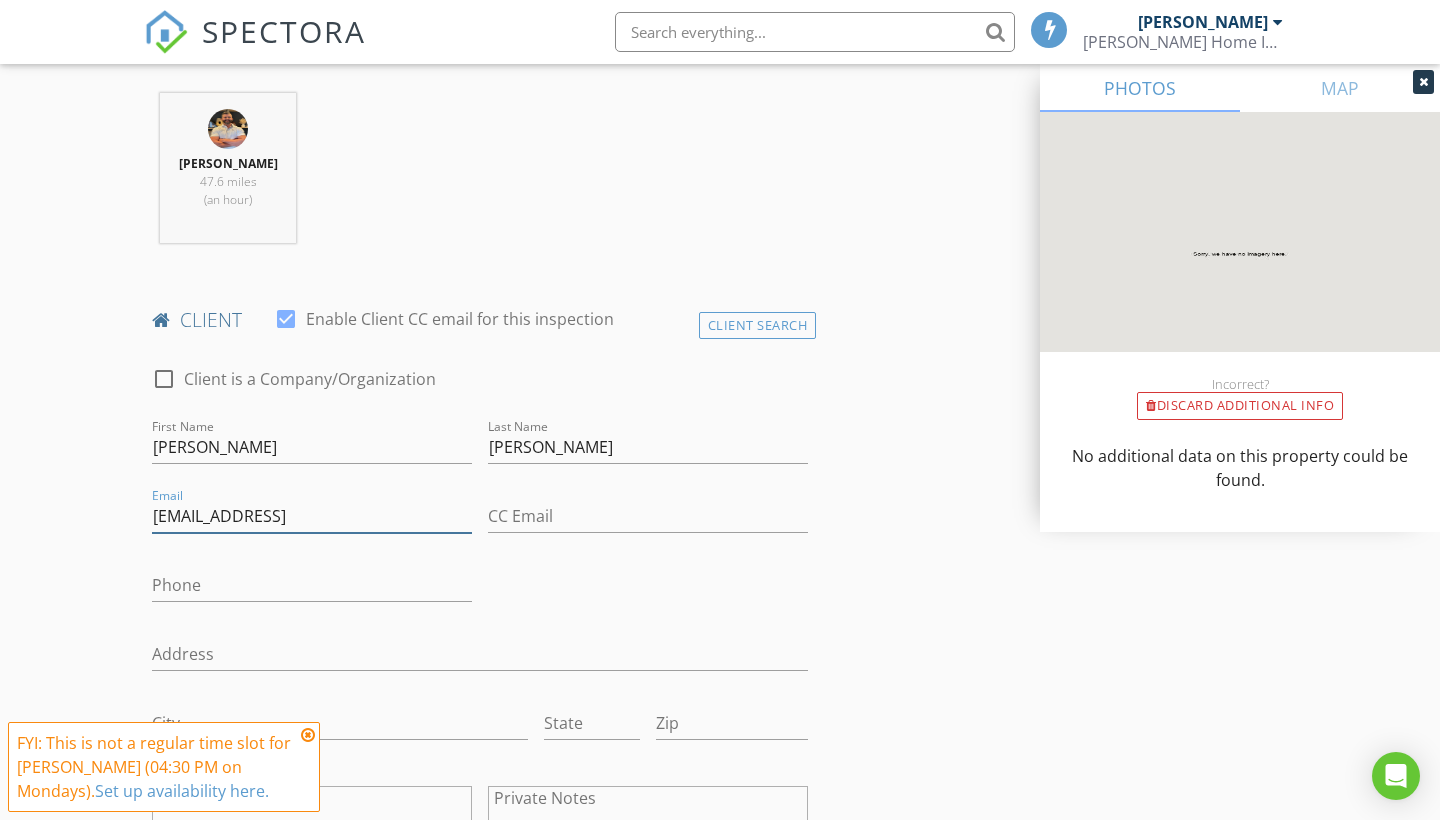 type on "msuess@olp.not" 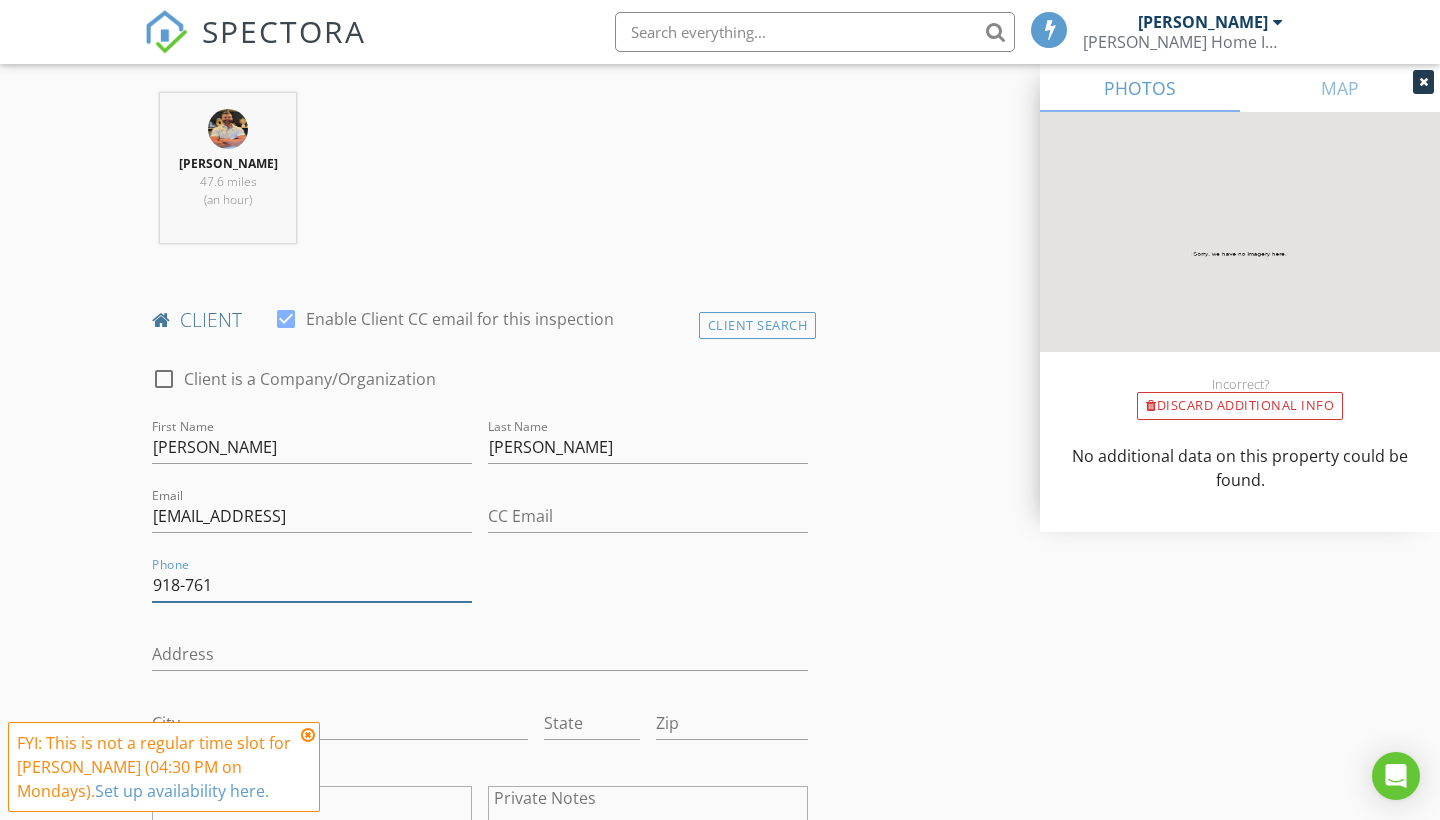 type on "918-761" 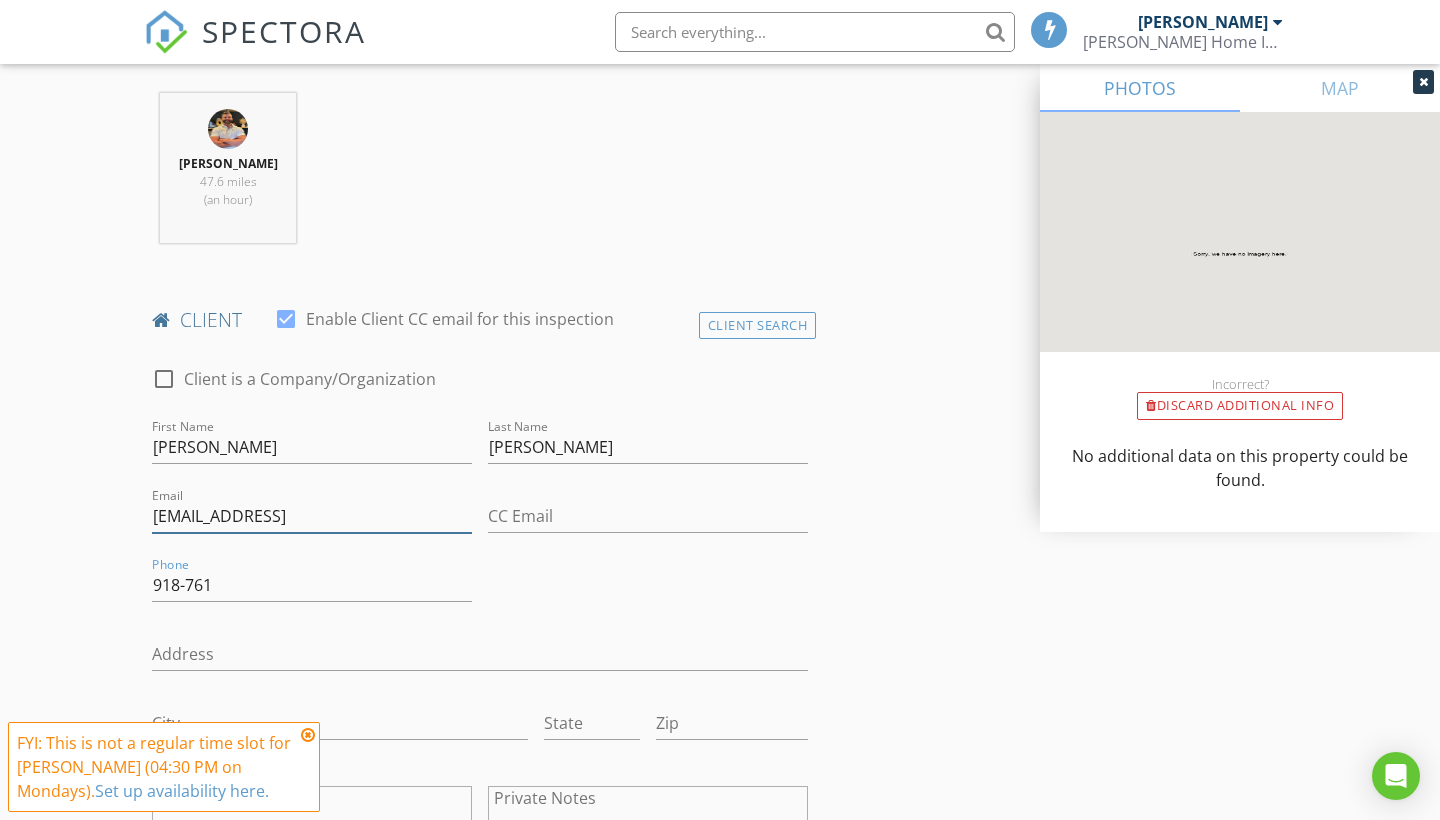 click on "msuess@olp.not" at bounding box center [312, 516] 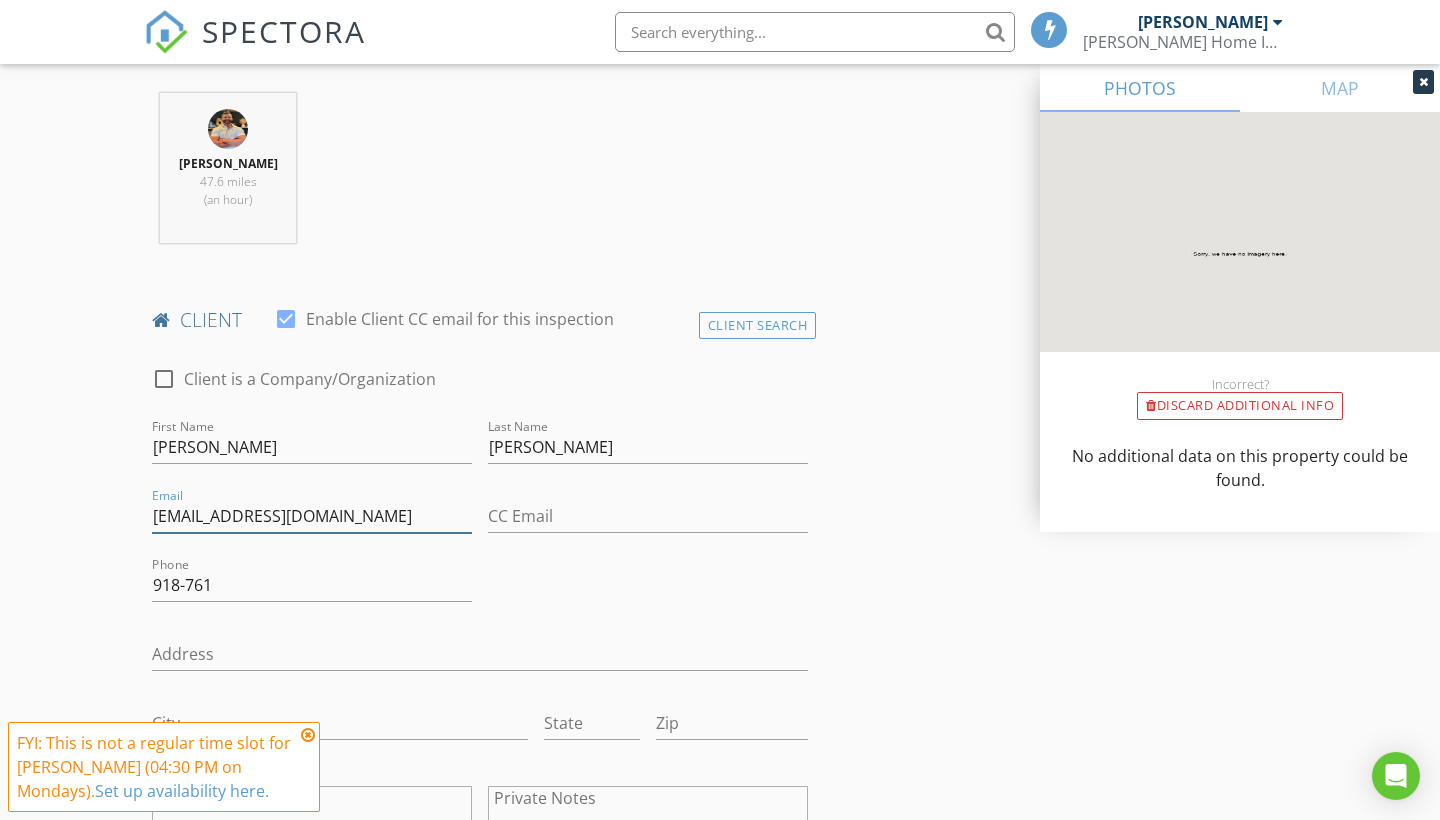 type on "msuess@olp.net" 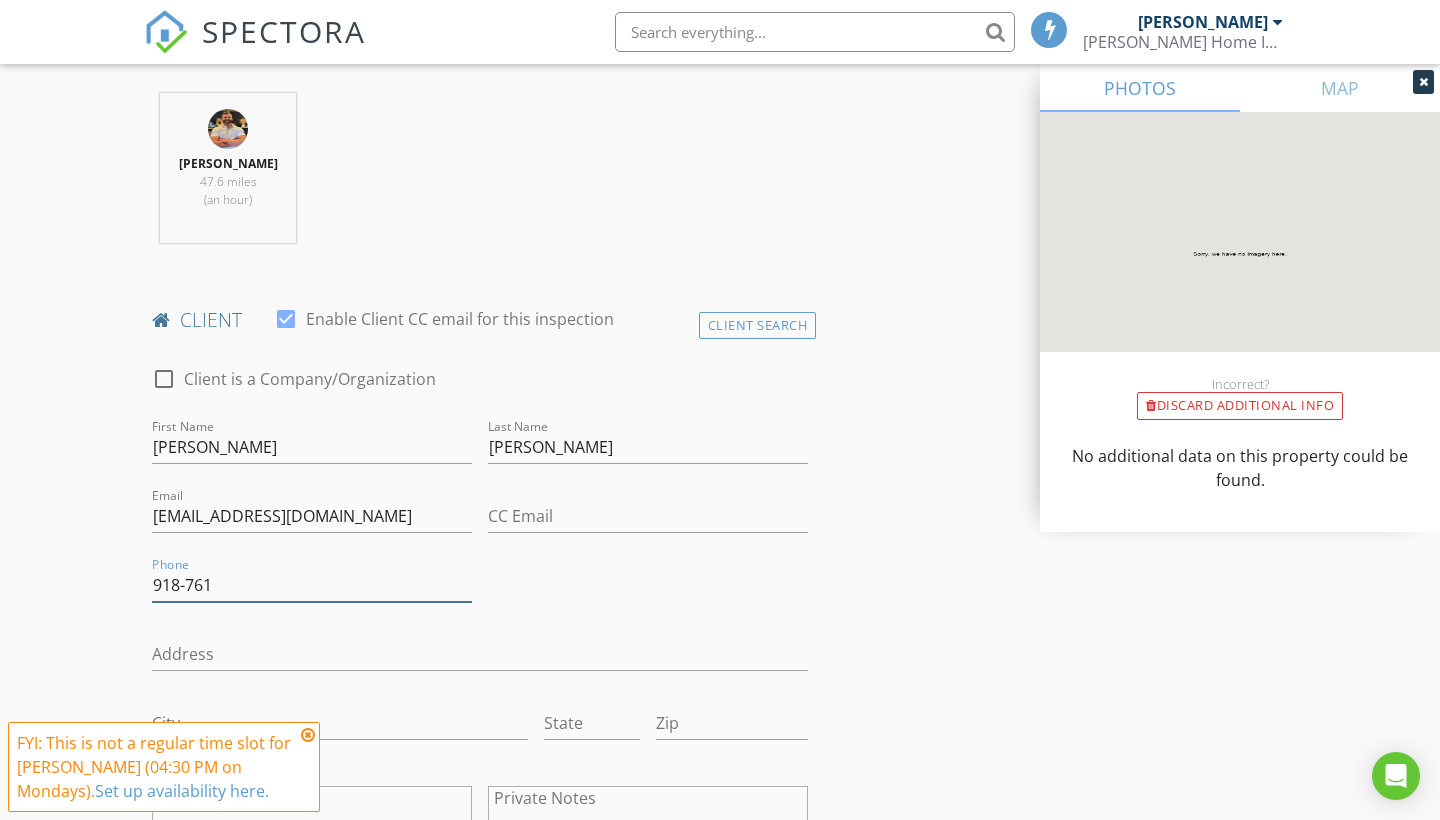 click on "918-761" at bounding box center (312, 585) 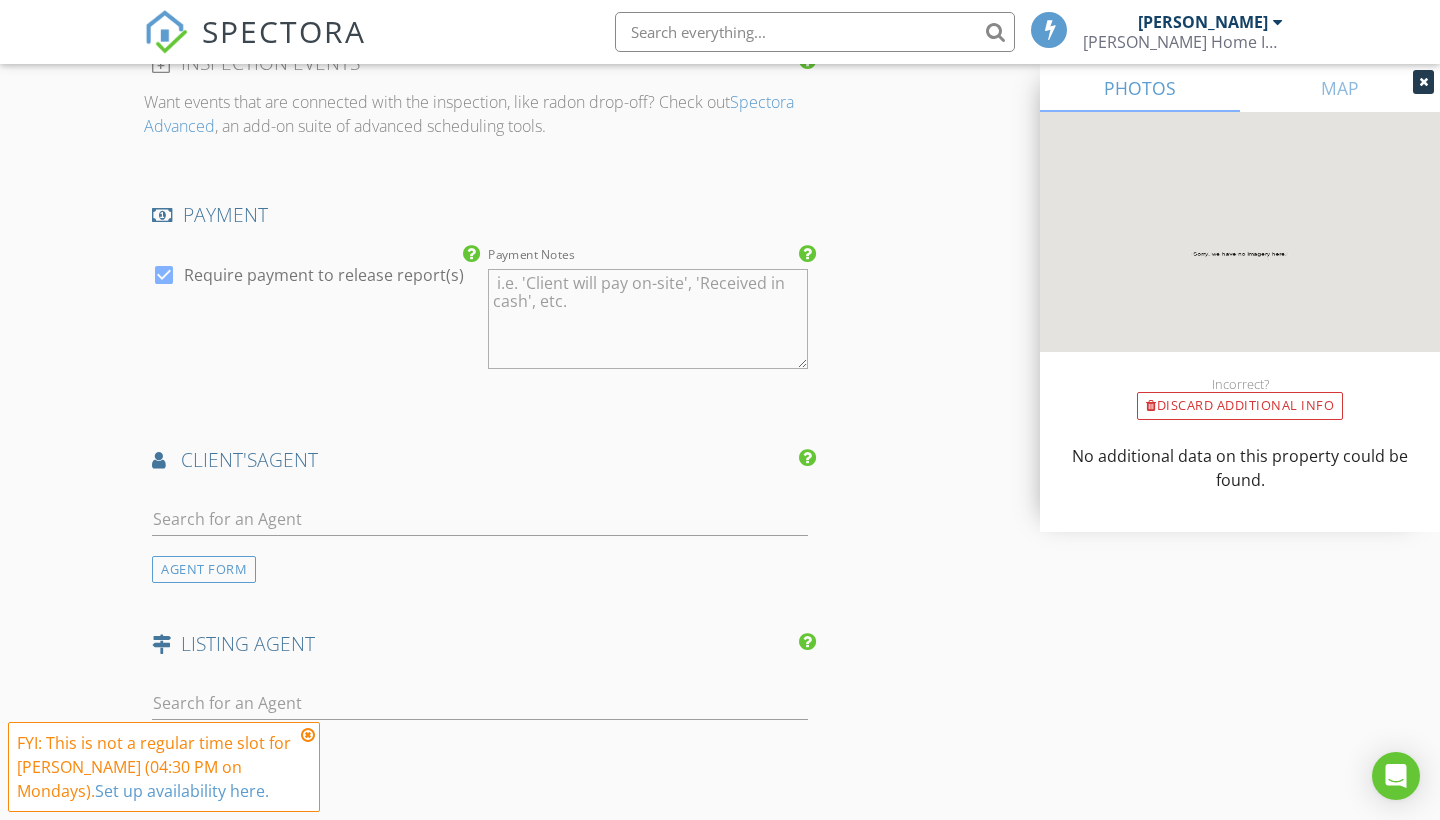 scroll, scrollTop: 2176, scrollLeft: 0, axis: vertical 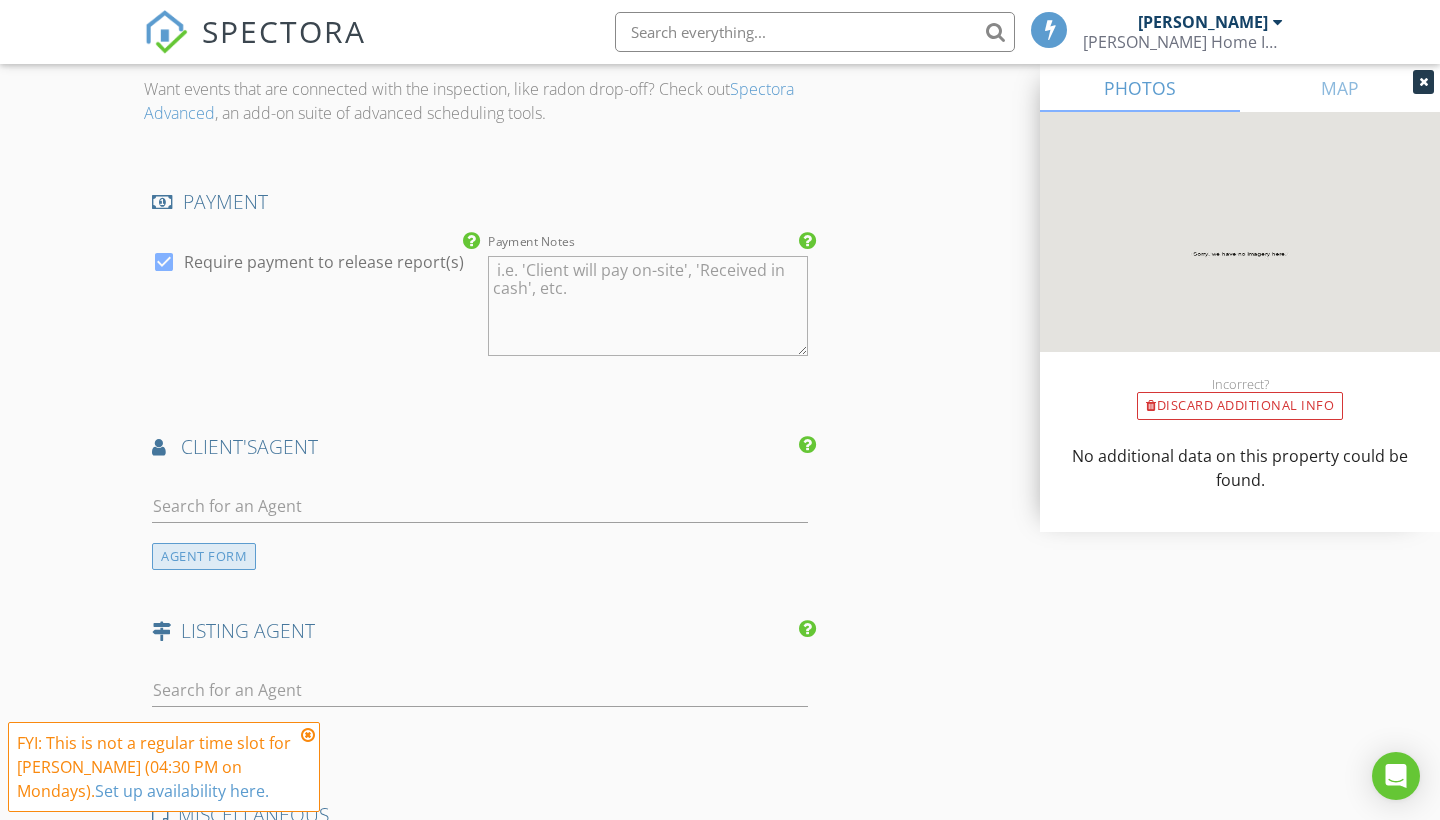 type on "918-761-4051" 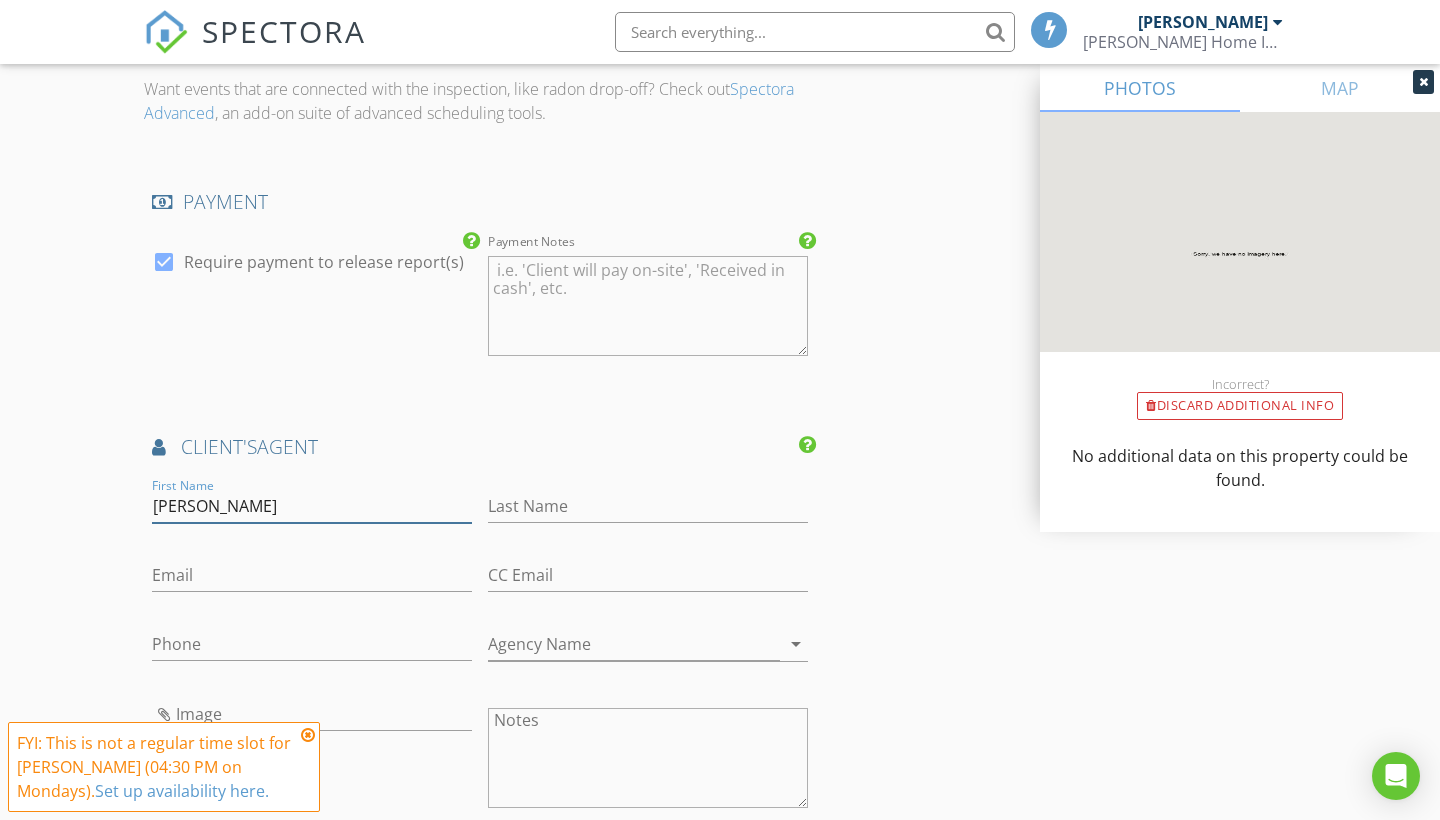 type on "Danielle" 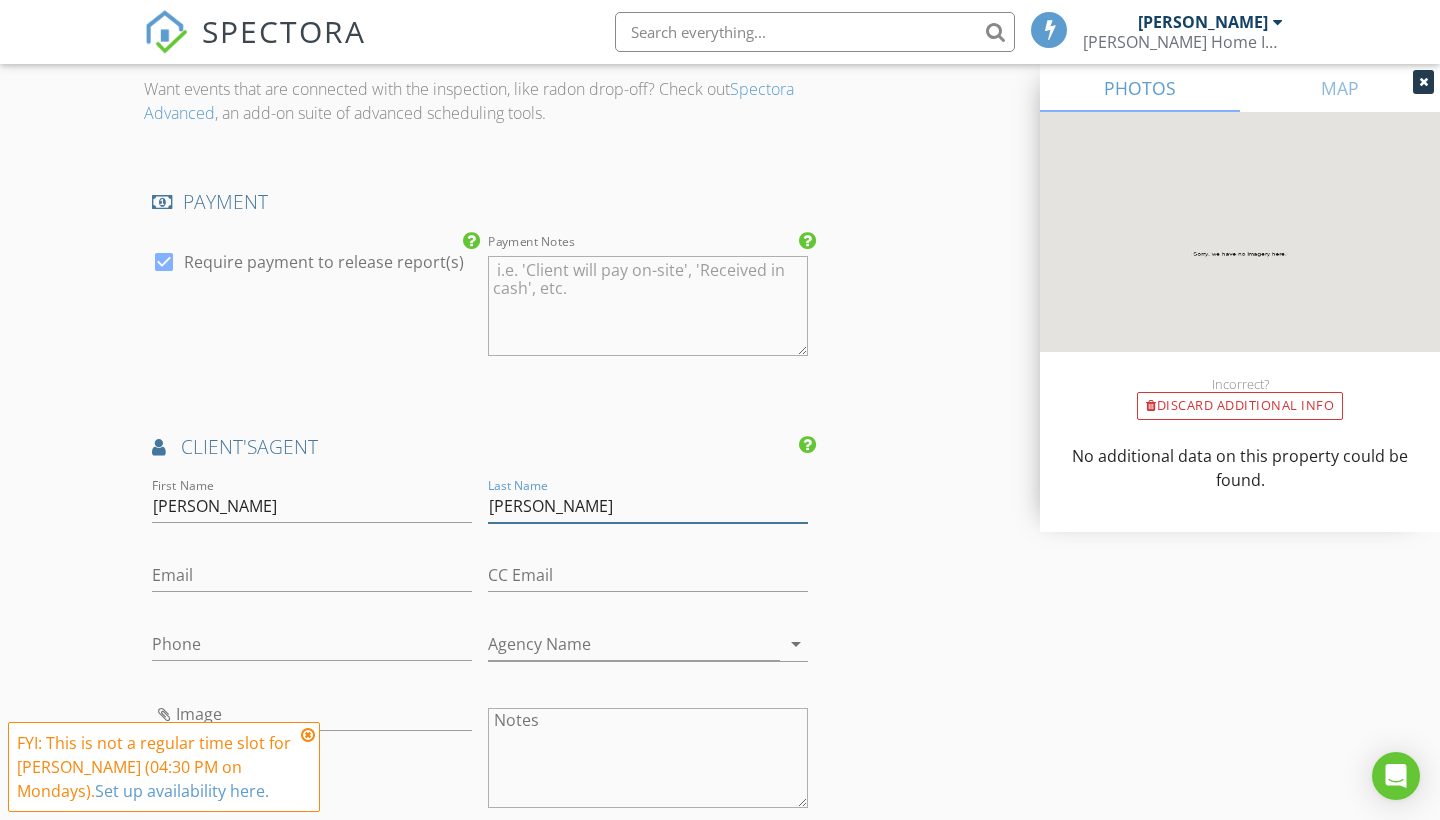 type on "Kelly" 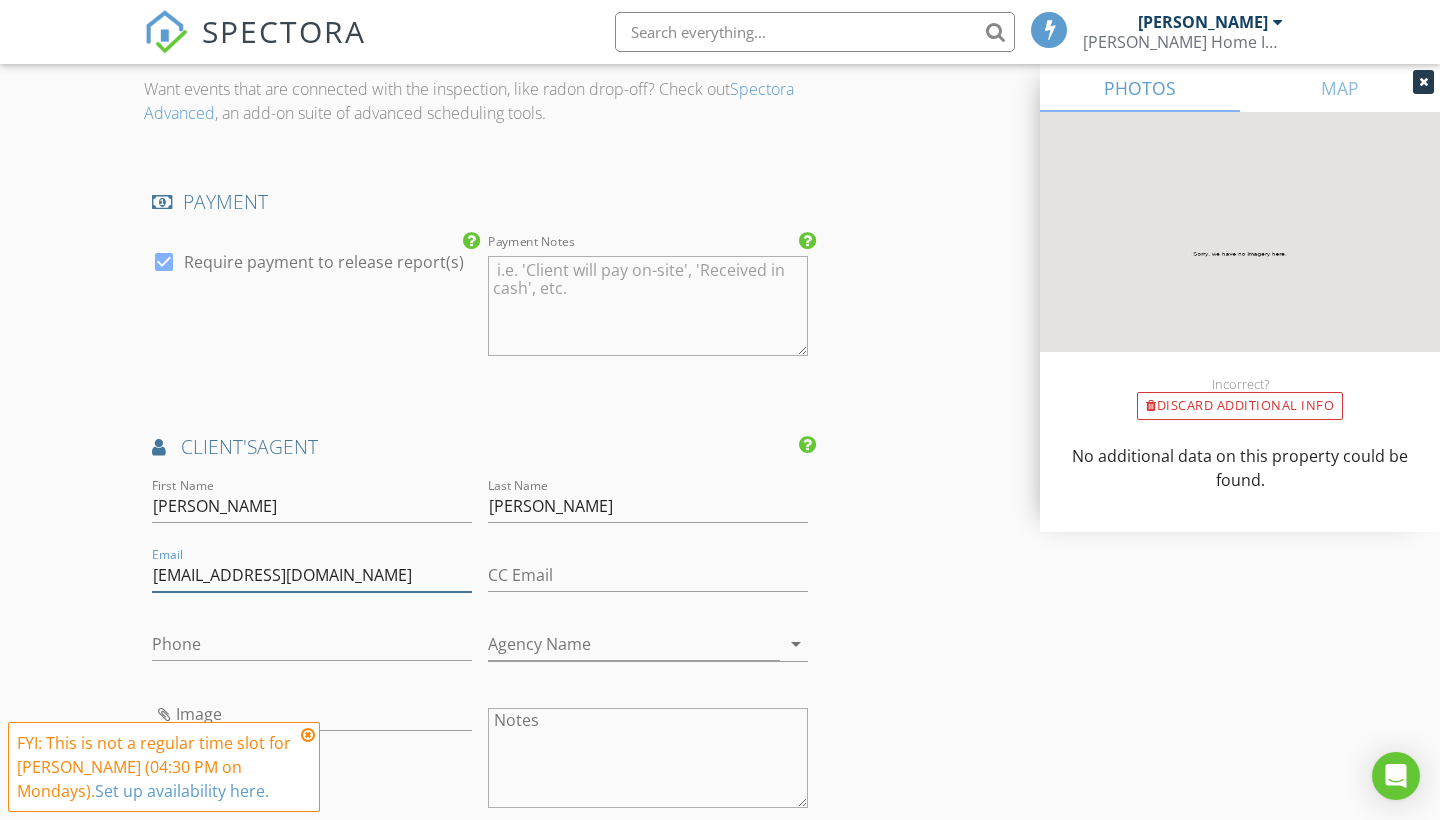 type on "dani.shae2002@gmail.com" 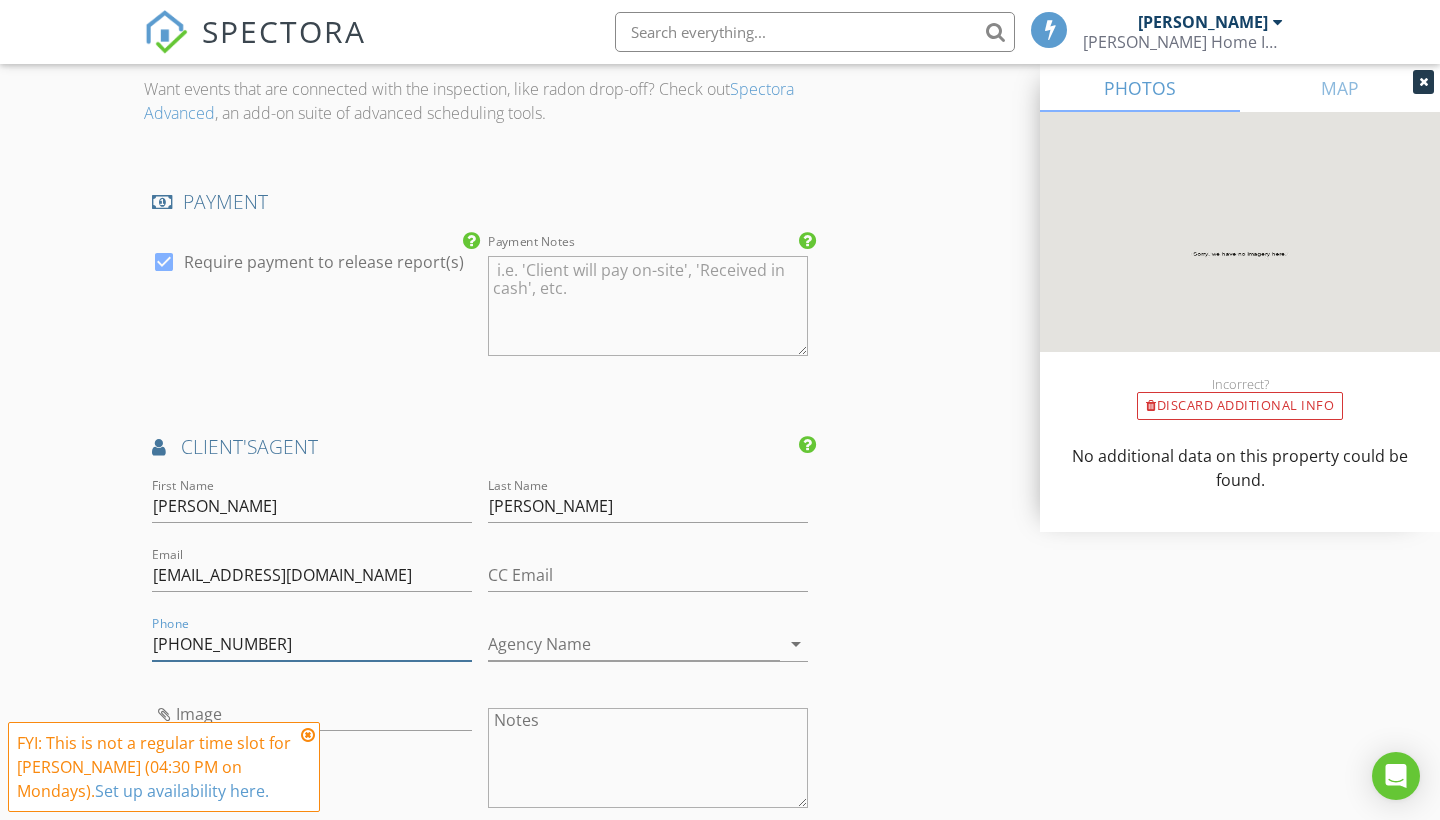type on "539-333-0064" 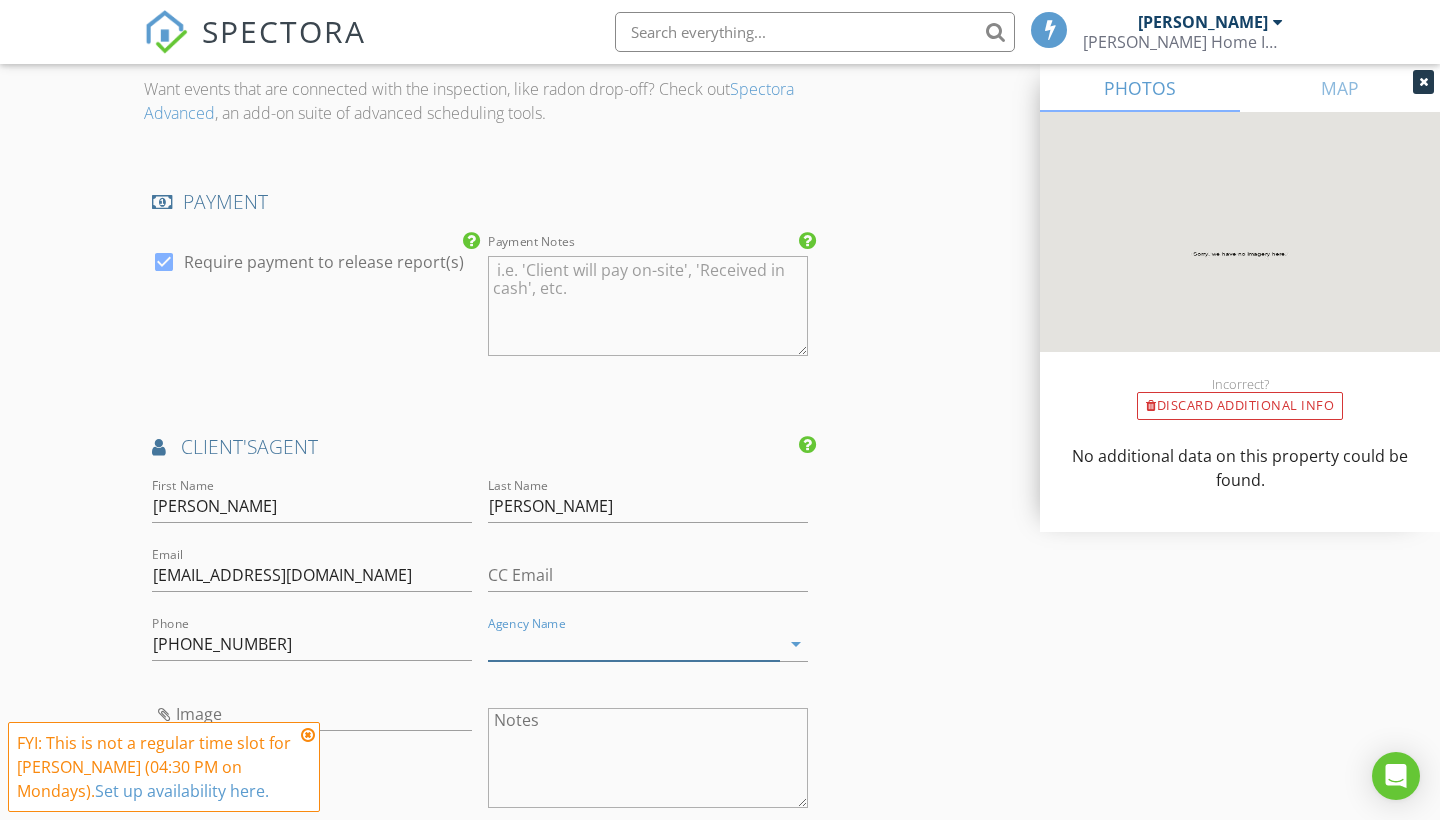 click on "arrow_drop_down" at bounding box center [796, 644] 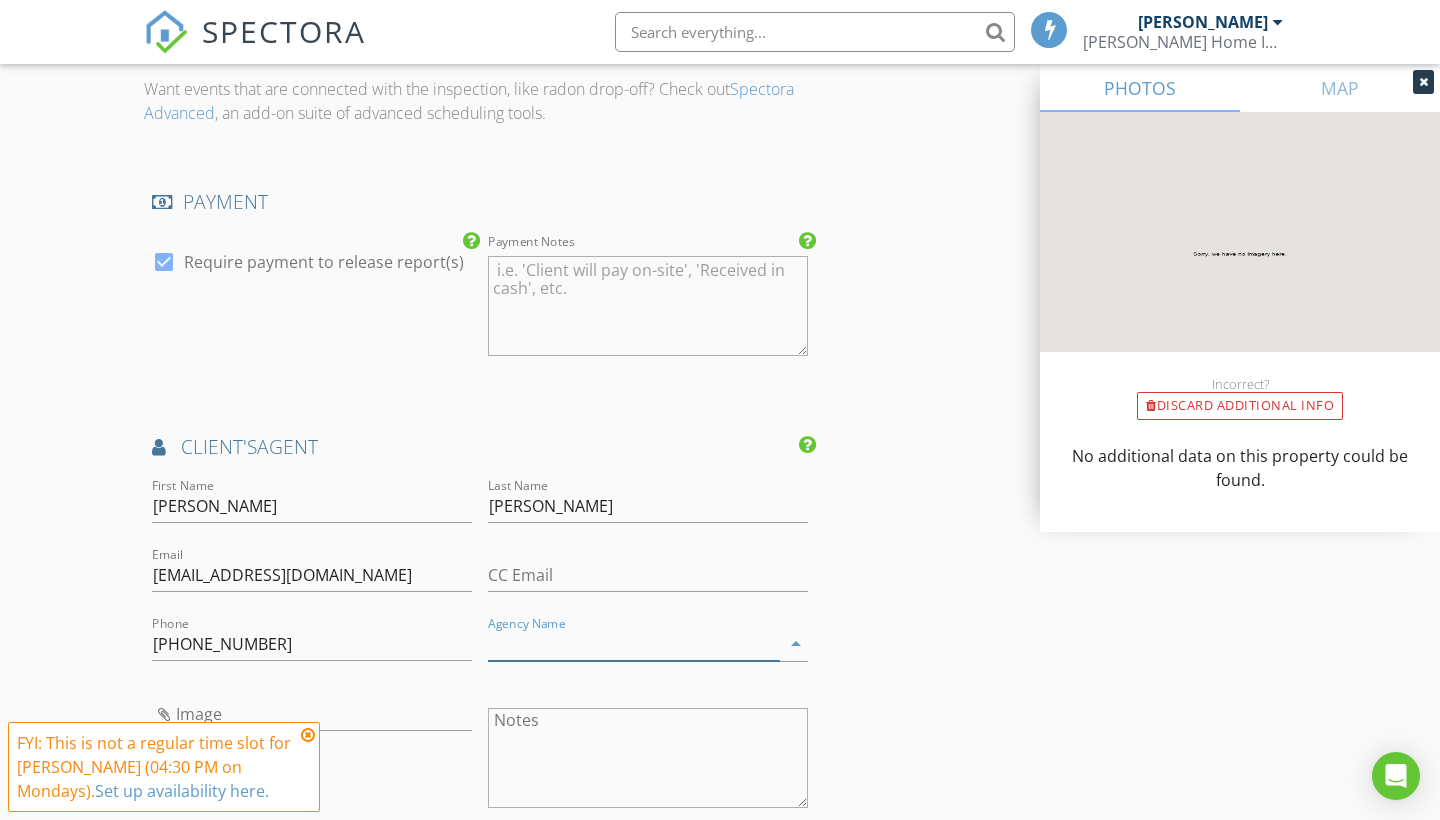 click on "Agency Name" at bounding box center (634, 644) 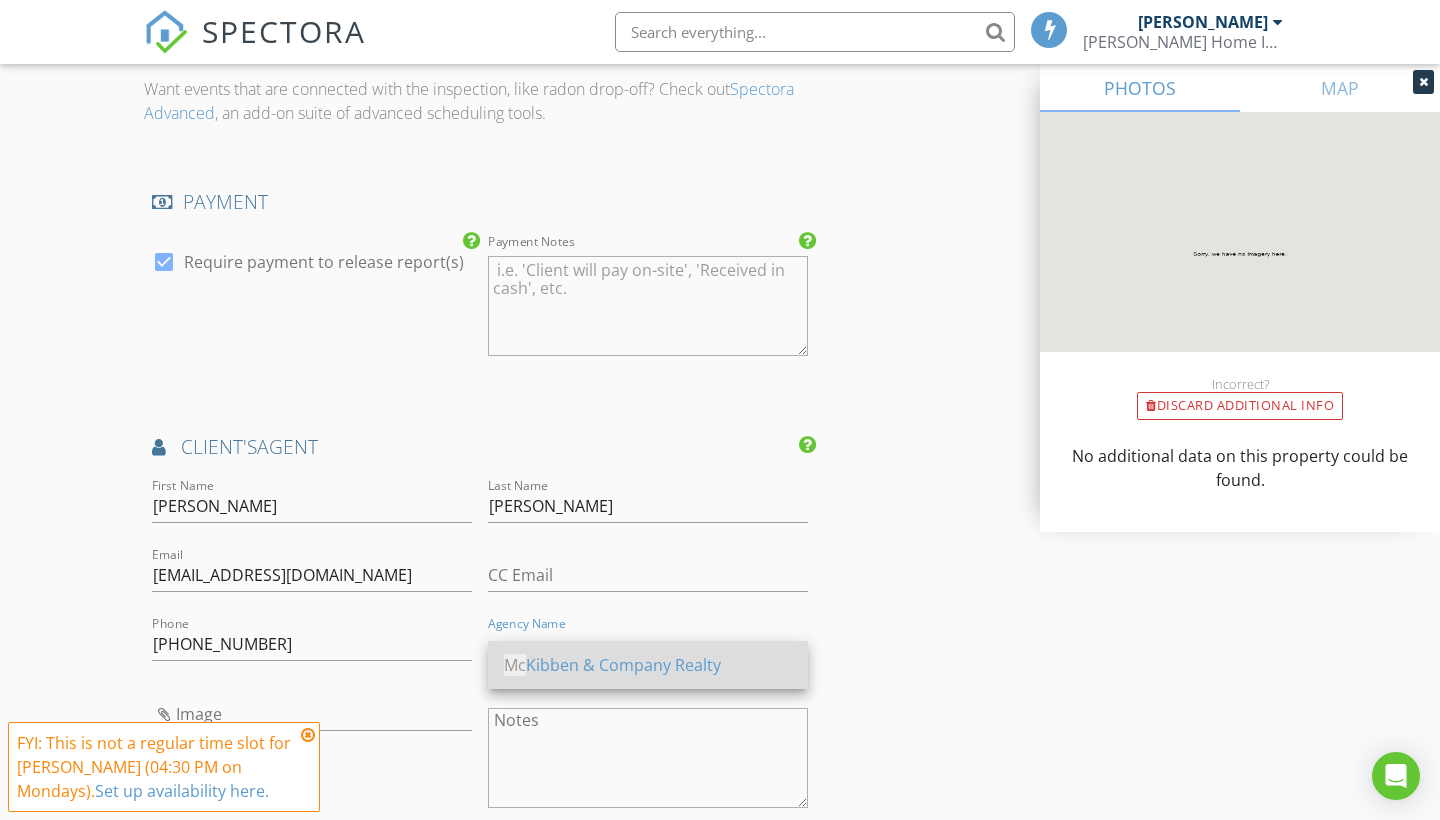 click on "Mc Kibben & Company Realty" at bounding box center (648, 665) 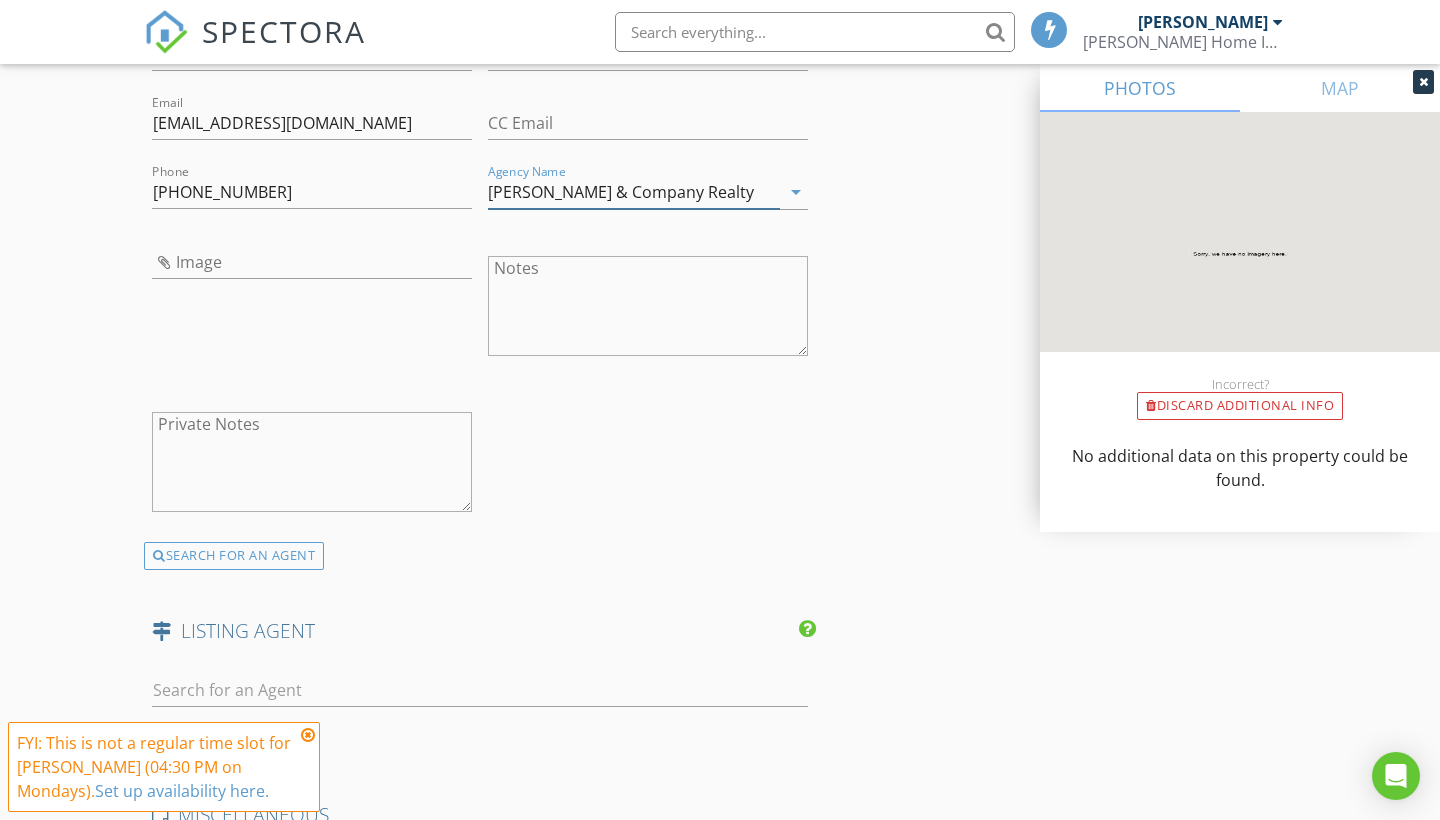 scroll, scrollTop: 2649, scrollLeft: 0, axis: vertical 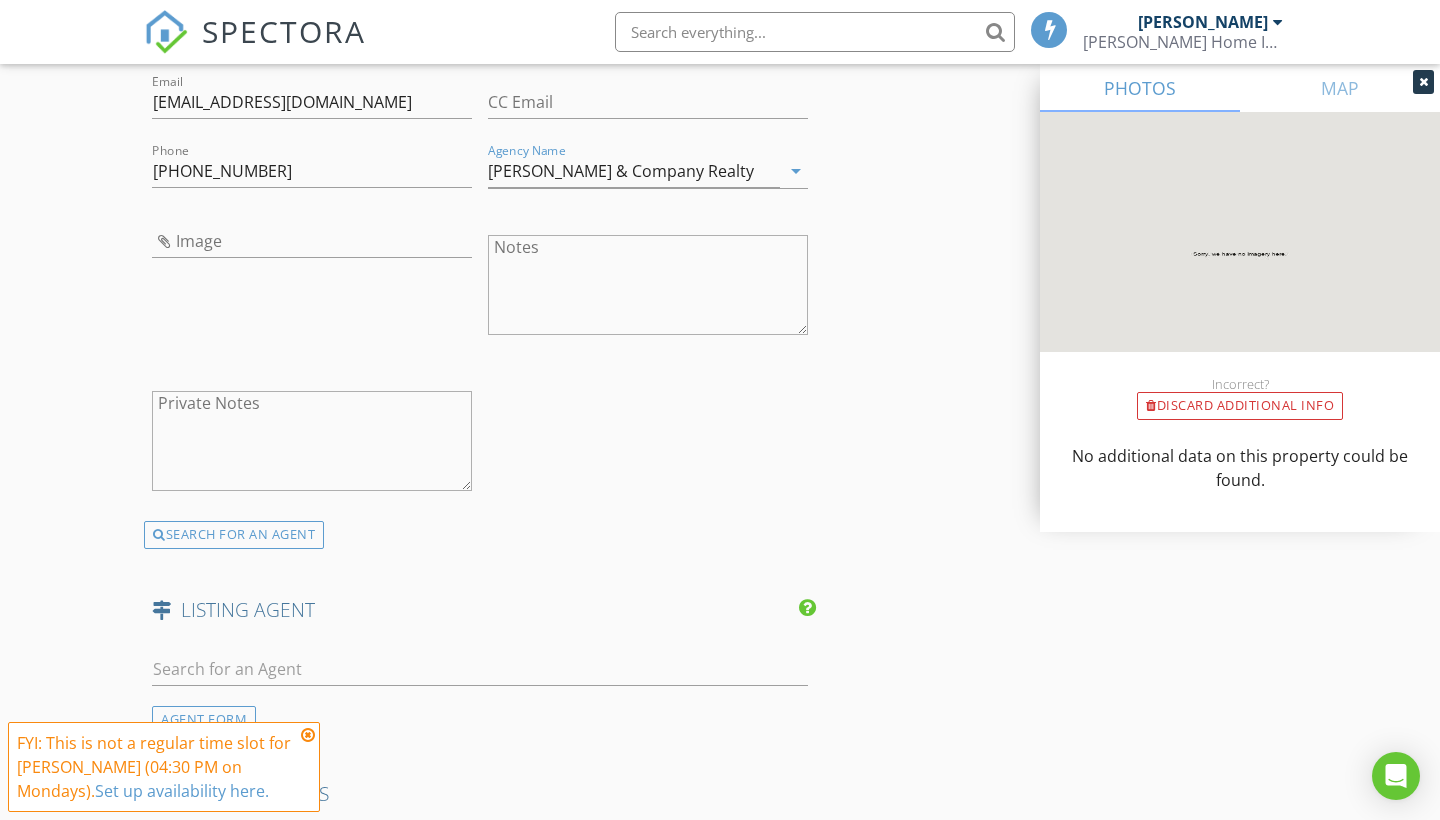 click at bounding box center (308, 735) 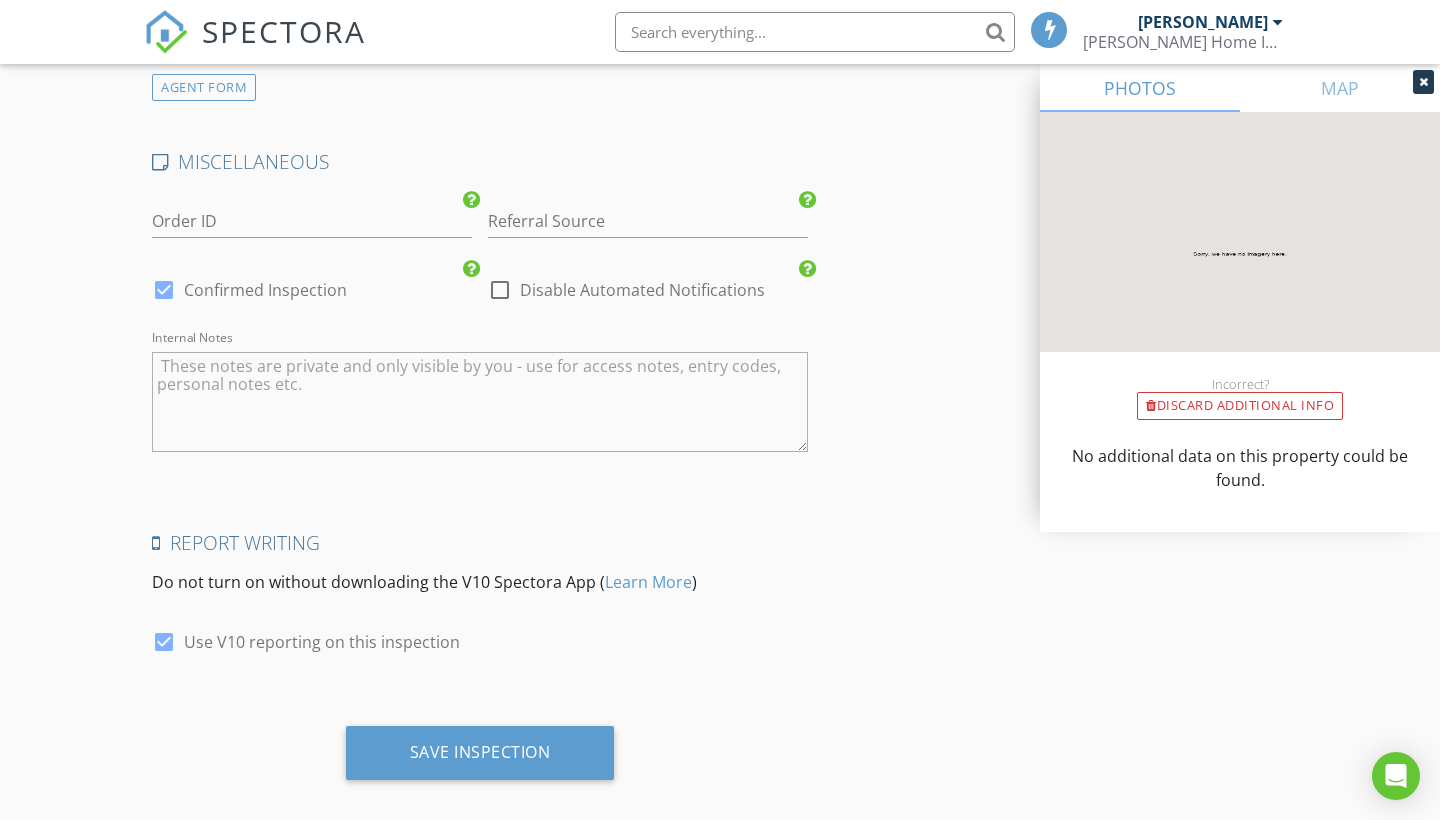 scroll, scrollTop: 3280, scrollLeft: 0, axis: vertical 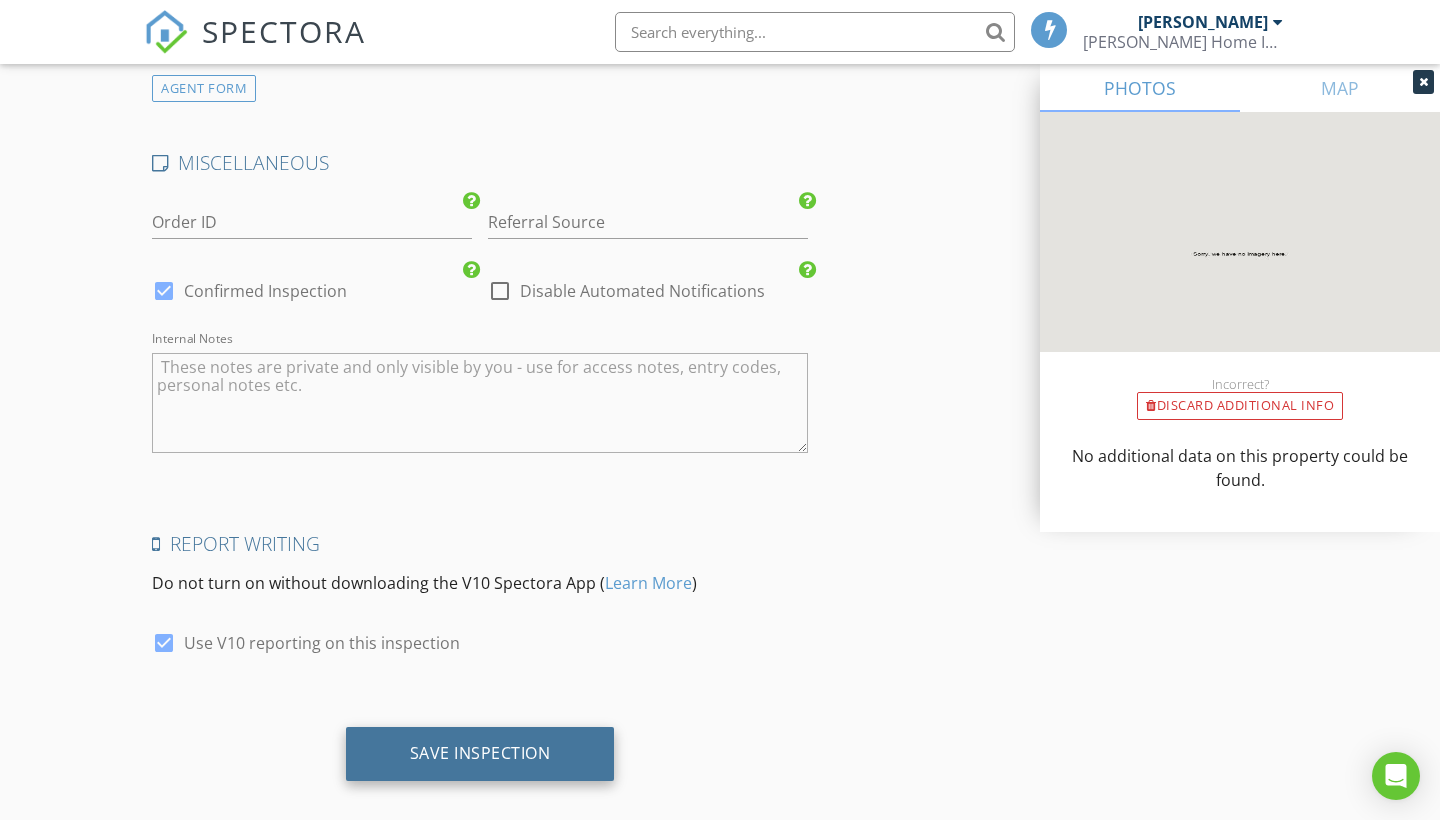 click on "Save Inspection" at bounding box center [480, 753] 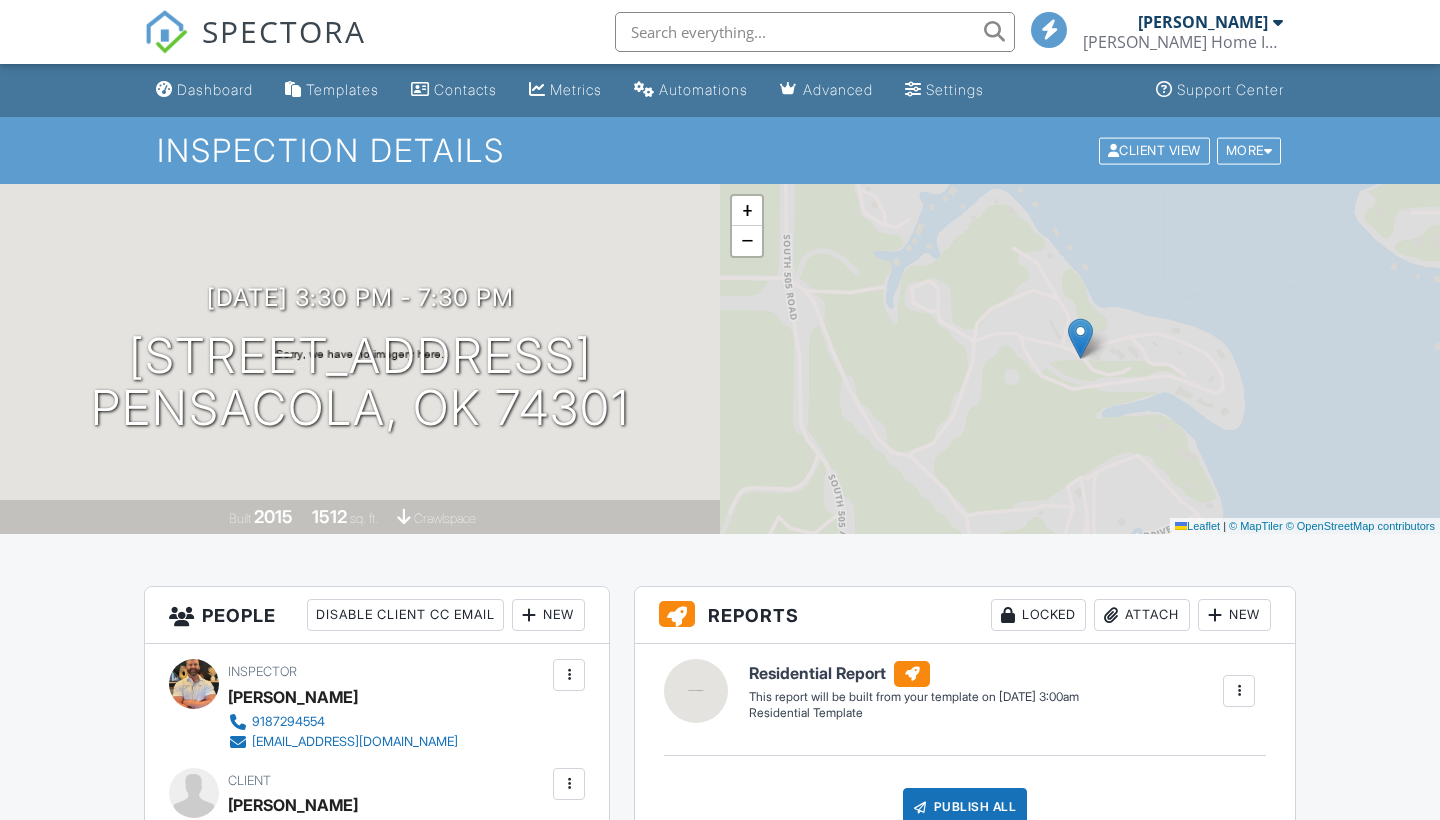 scroll, scrollTop: 0, scrollLeft: 0, axis: both 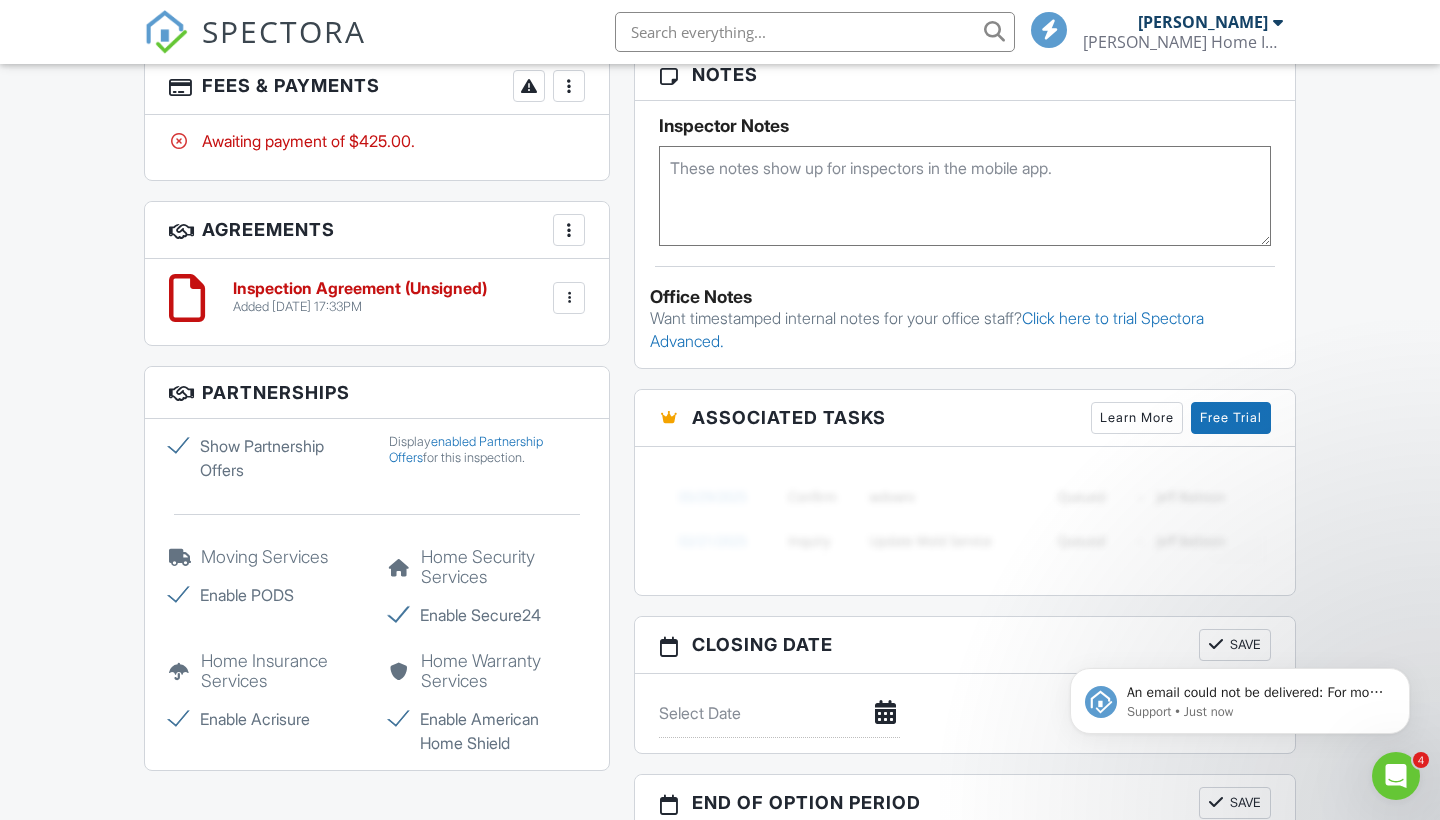 click 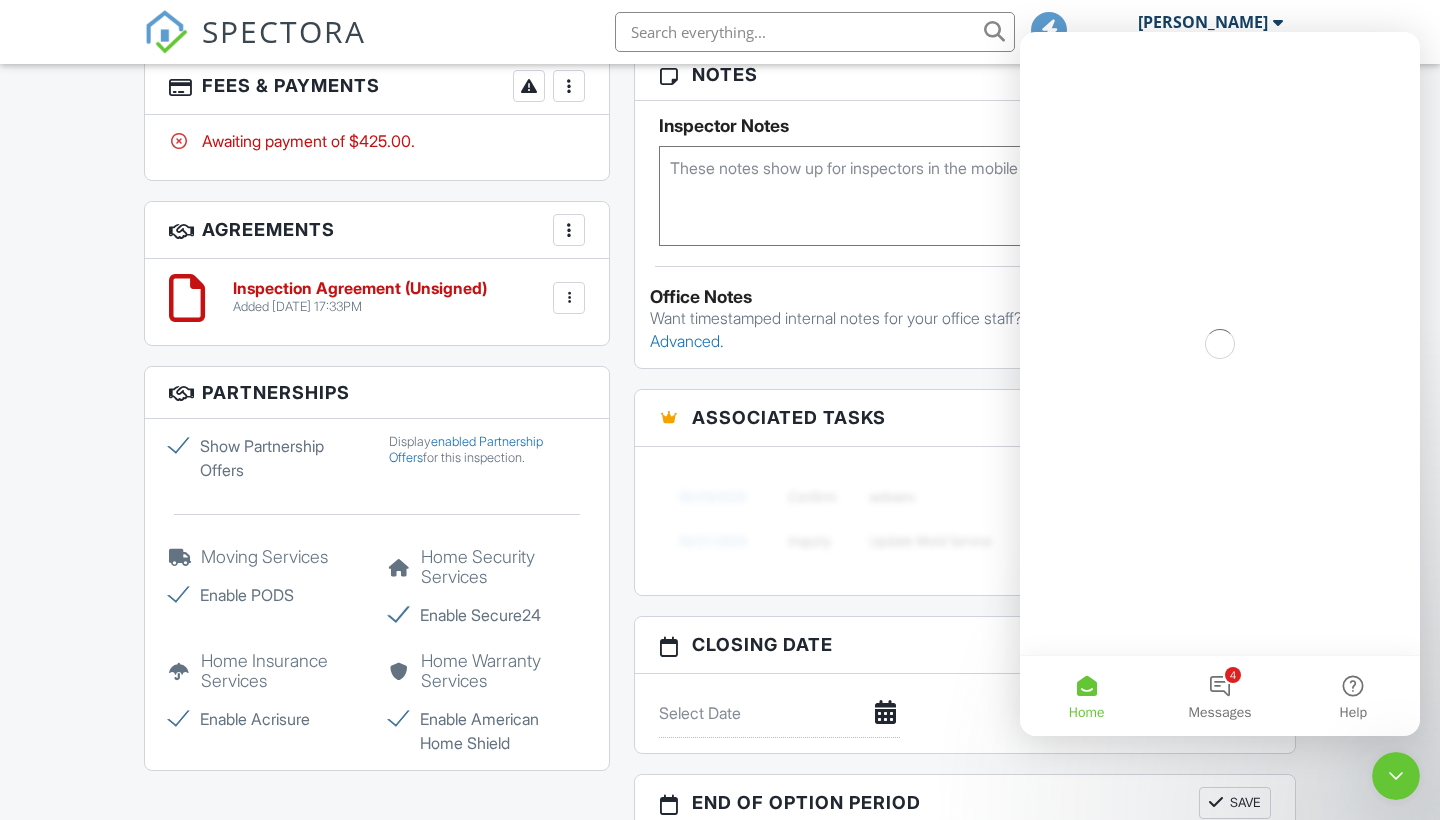 scroll, scrollTop: 0, scrollLeft: 0, axis: both 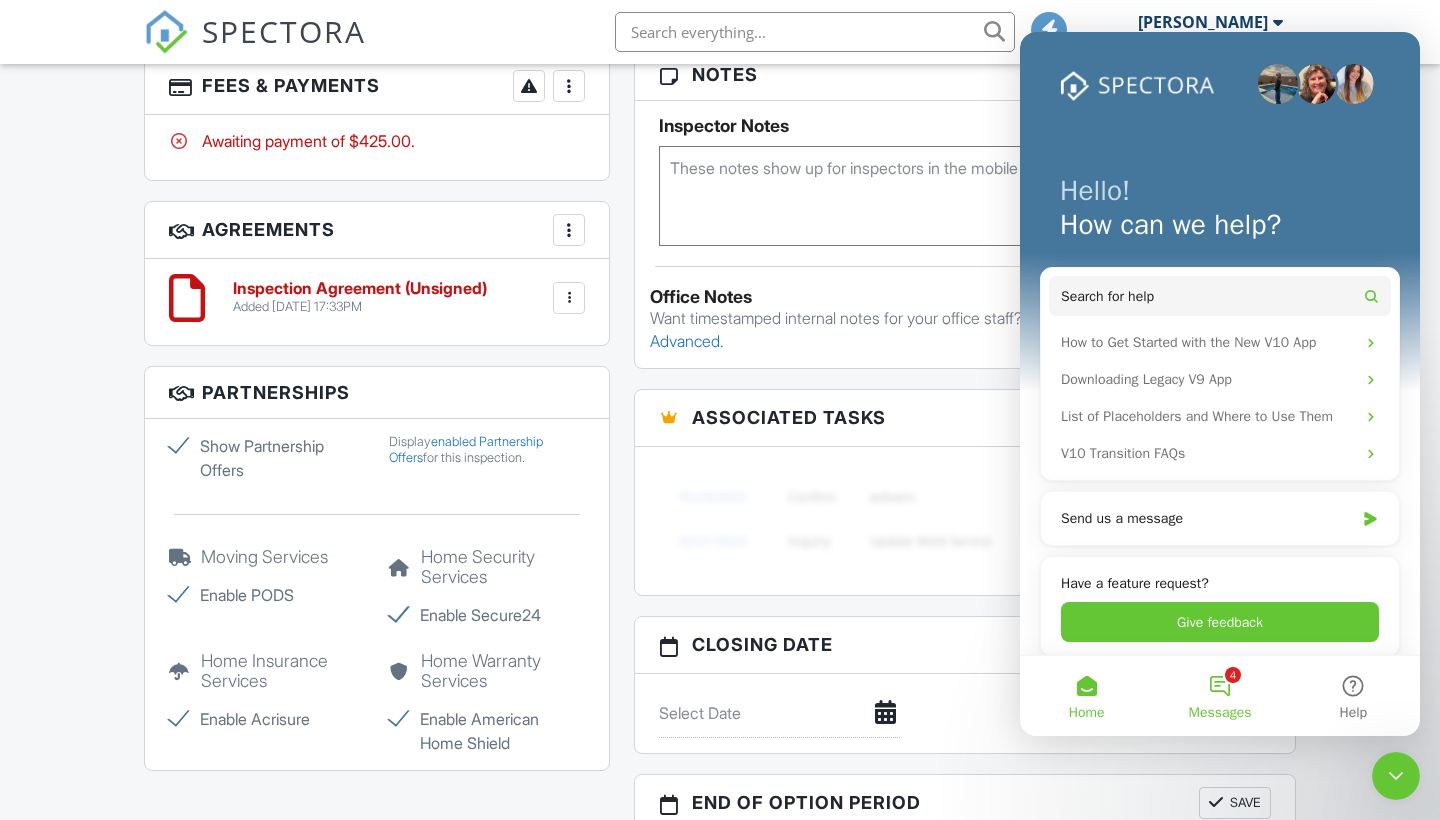 click on "4 Messages" at bounding box center (1219, 696) 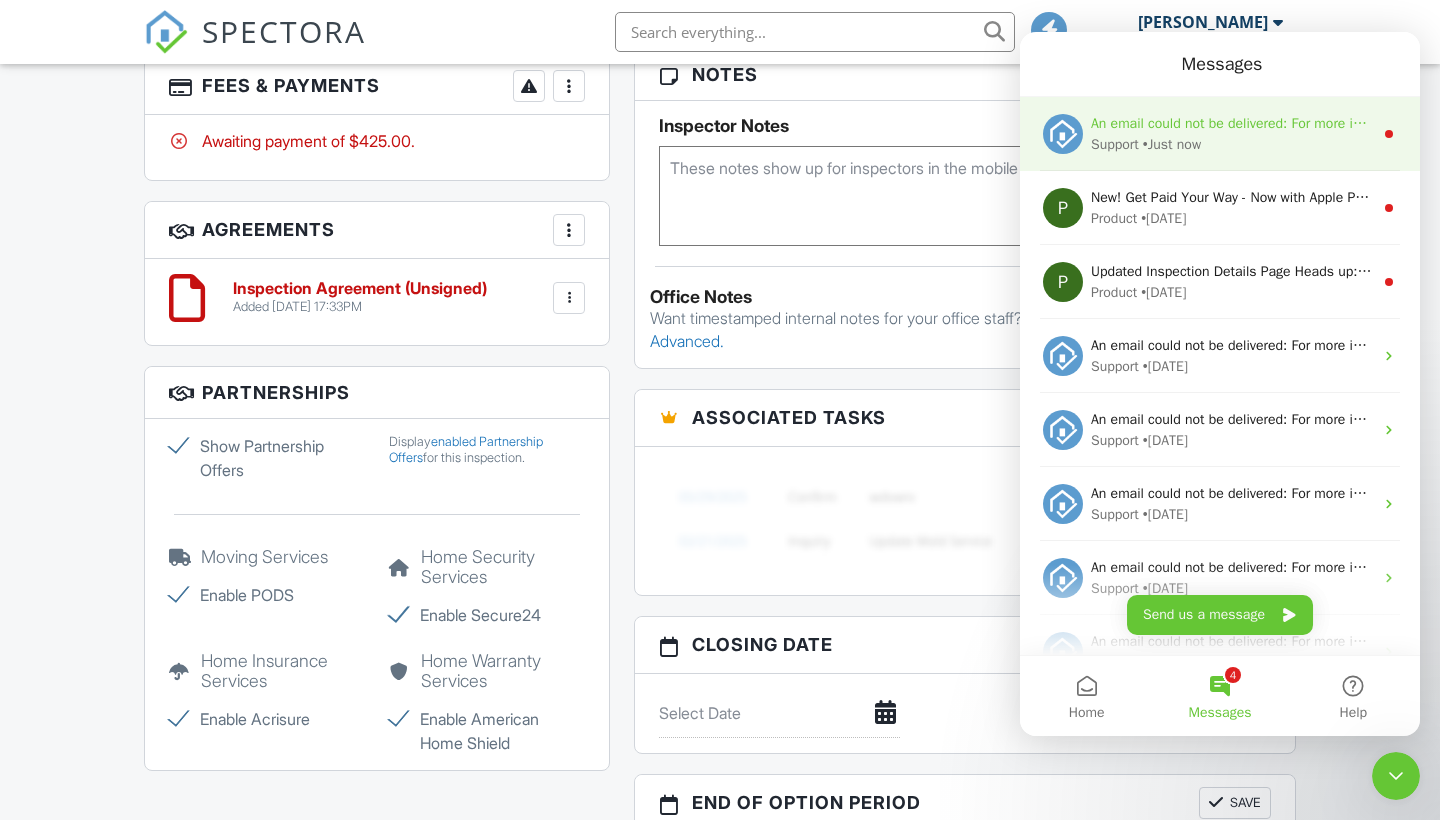 click on "Support •  Just now" at bounding box center [1232, 144] 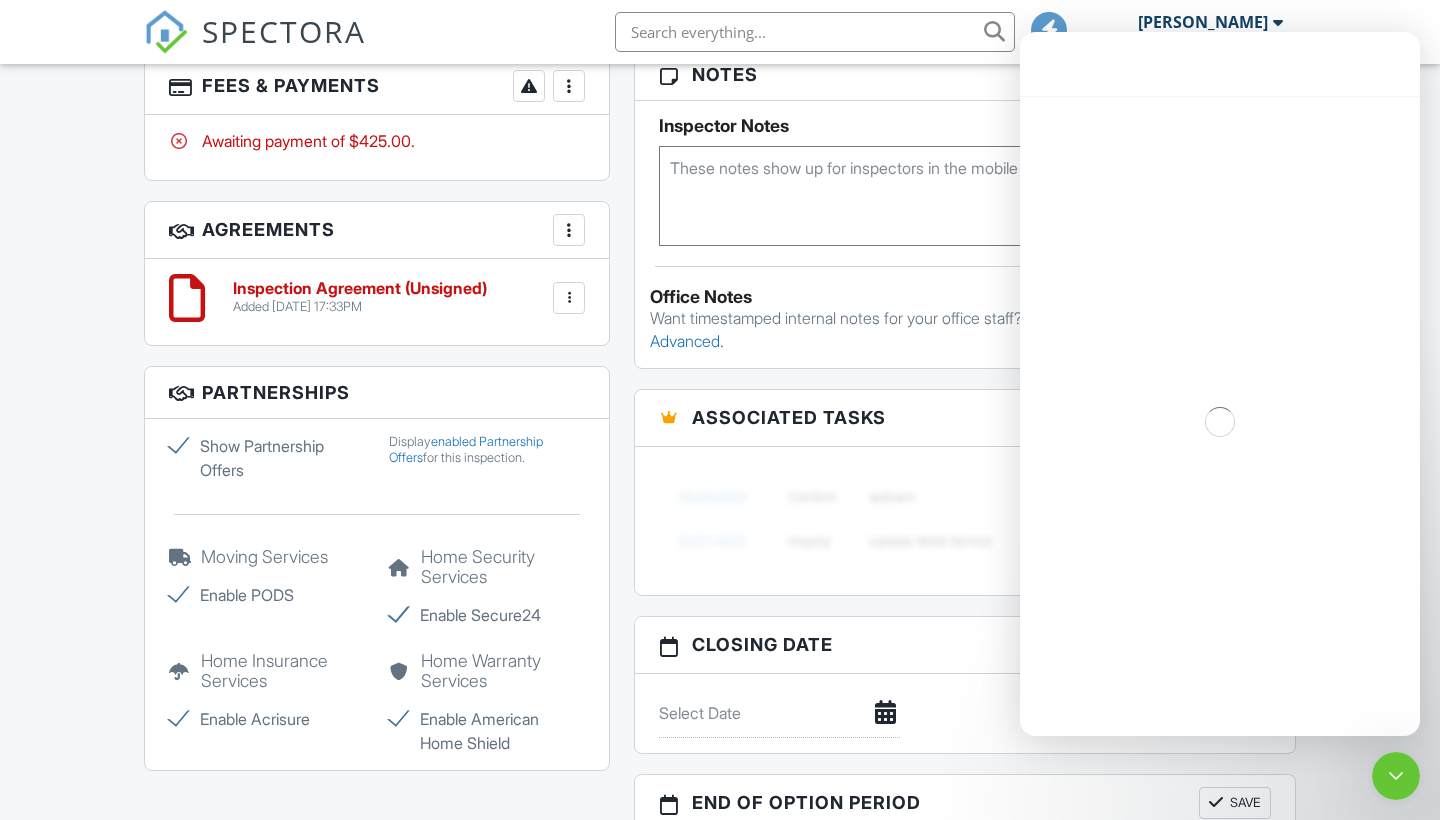 scroll, scrollTop: 1135, scrollLeft: 0, axis: vertical 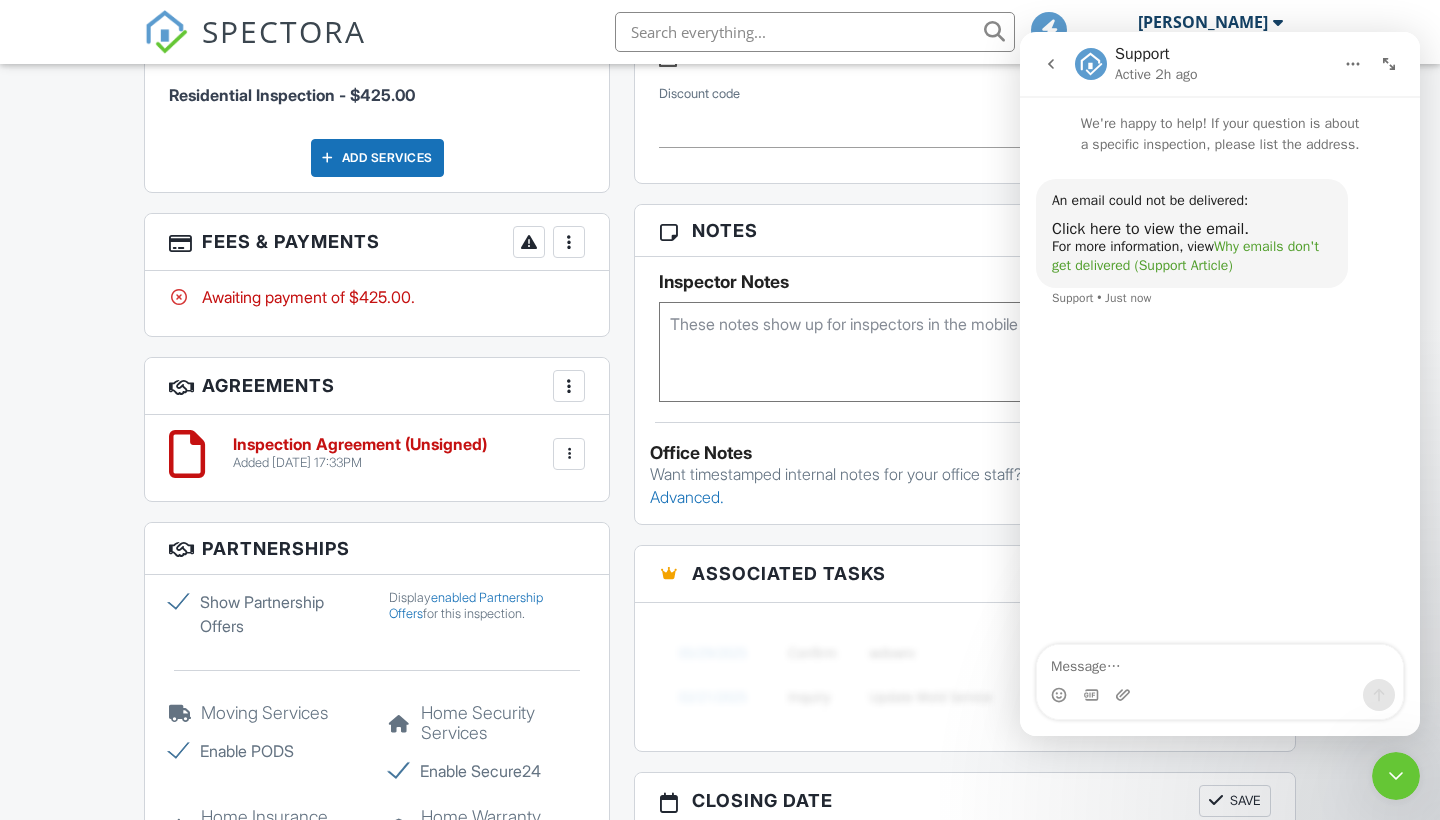 click on "Why emails don't get delivered (Support Article)" at bounding box center (1185, 256) 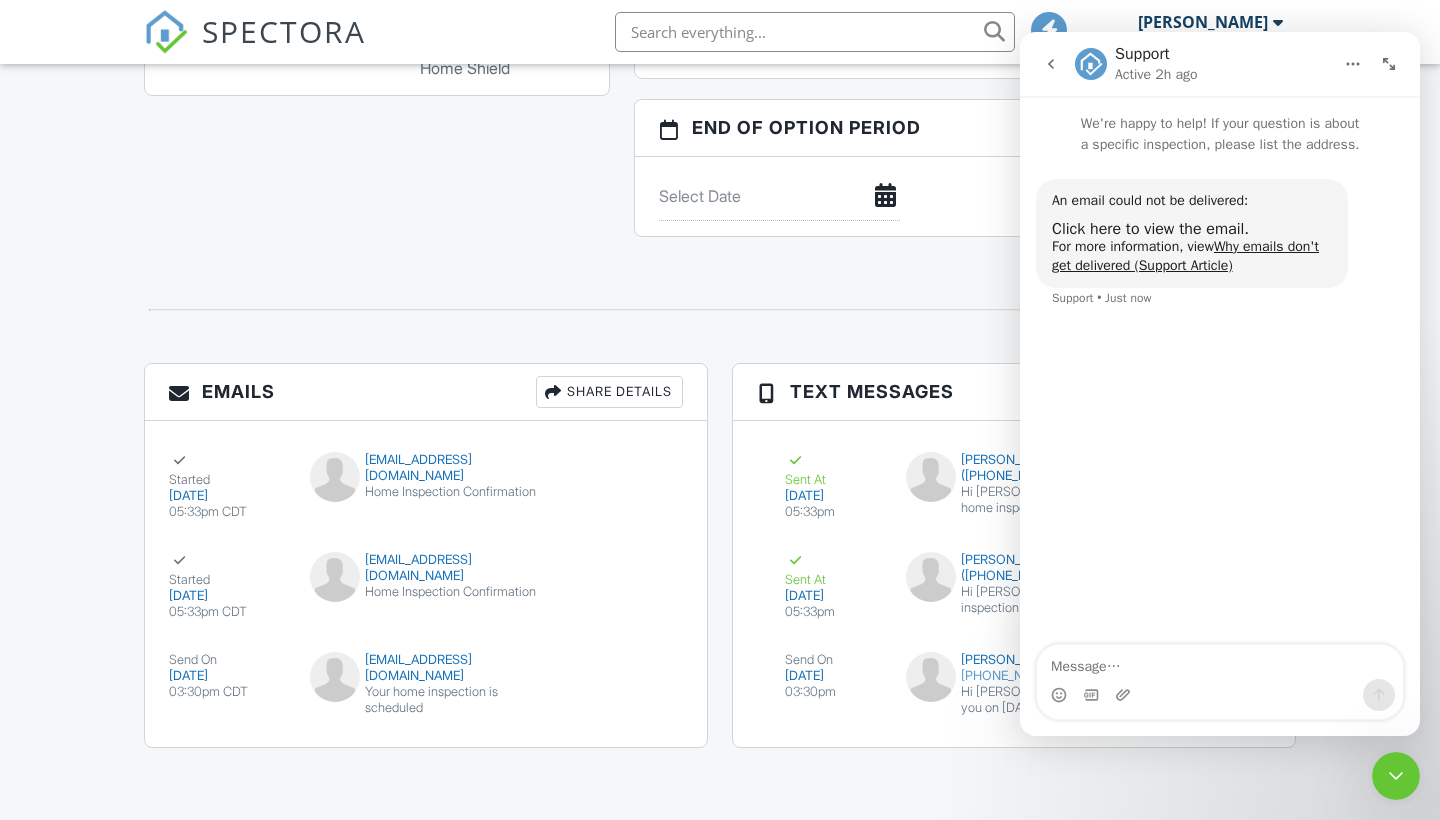 scroll, scrollTop: 1964, scrollLeft: 0, axis: vertical 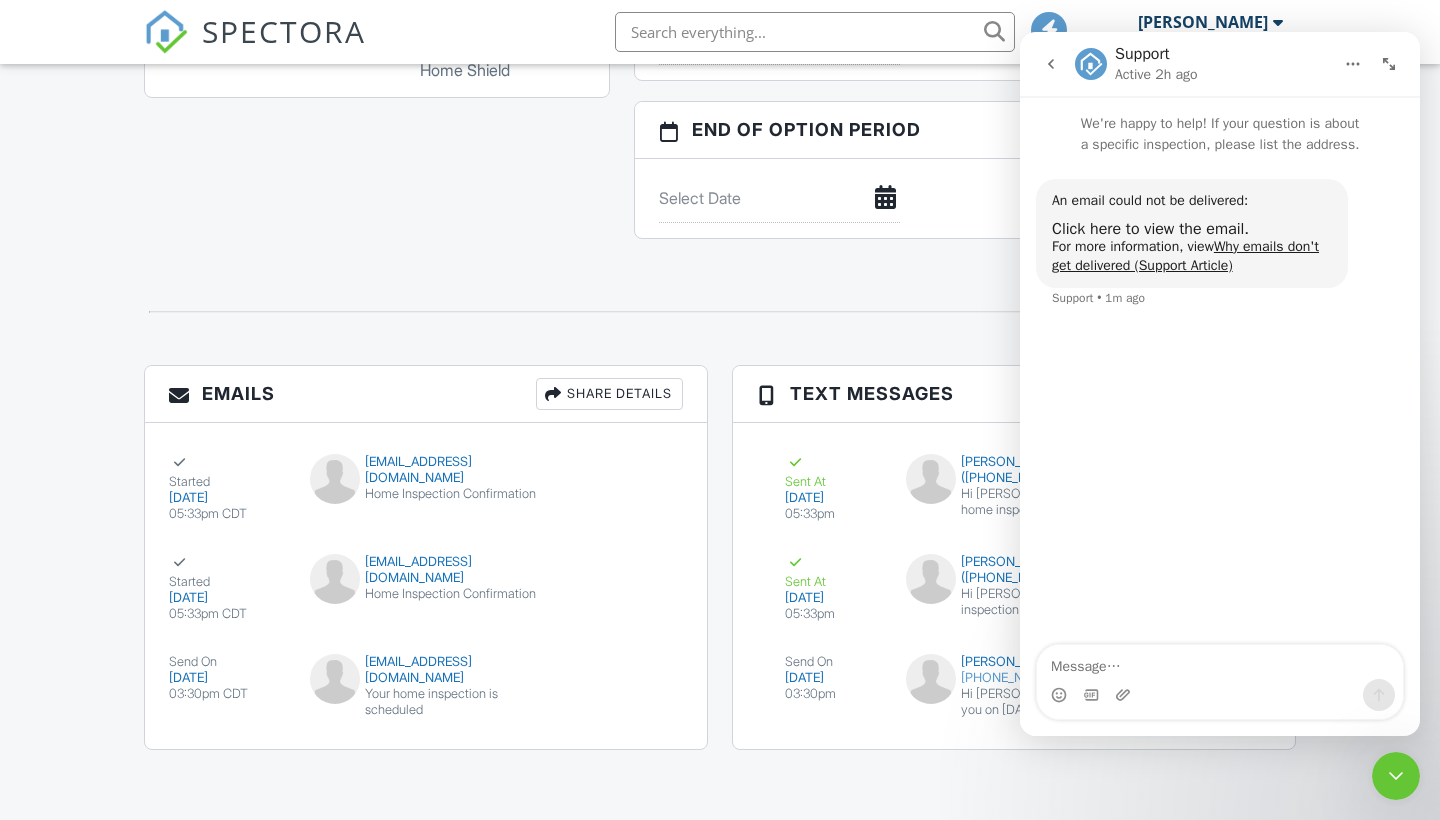 click at bounding box center [1051, 64] 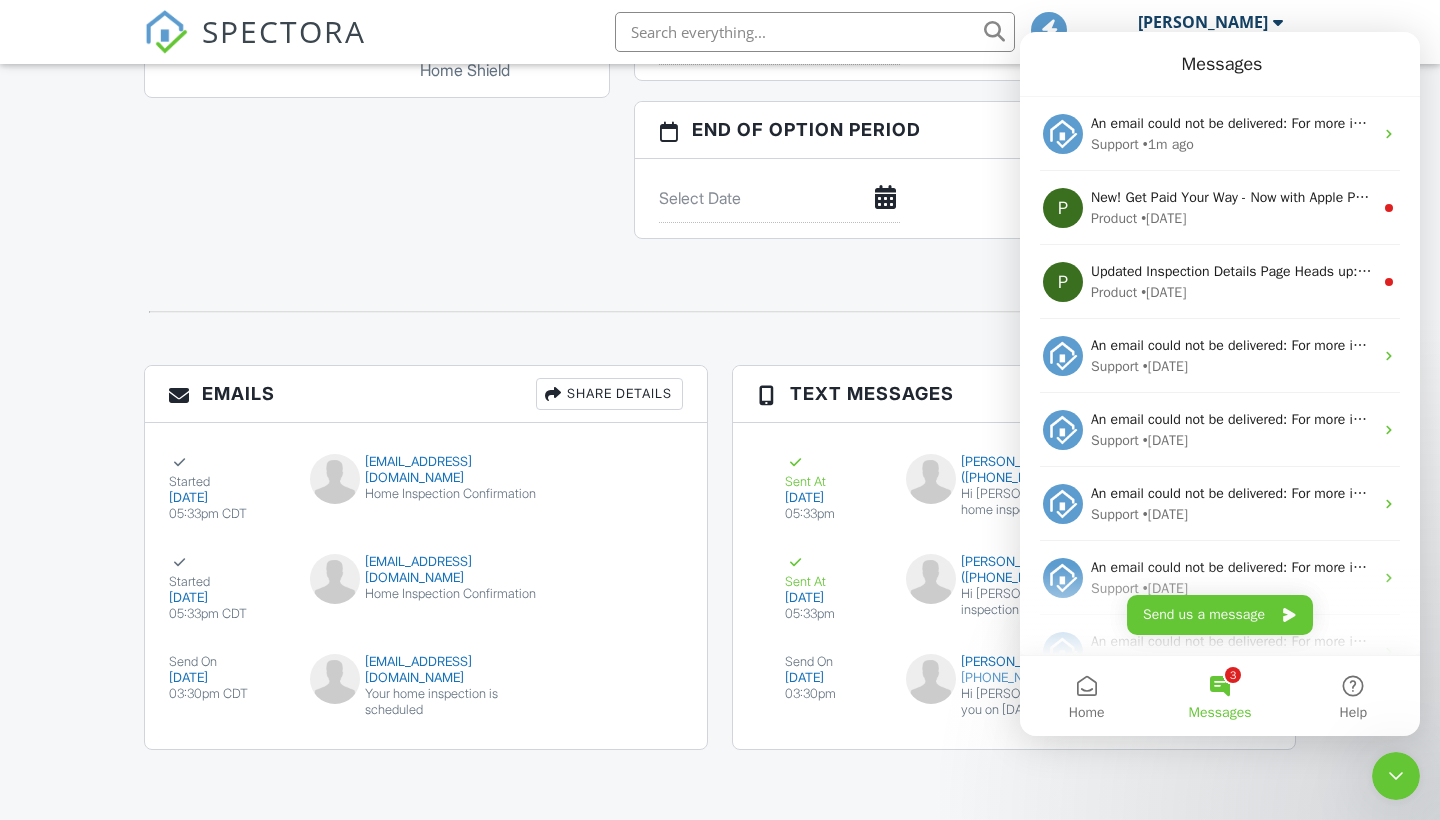 scroll, scrollTop: 0, scrollLeft: 0, axis: both 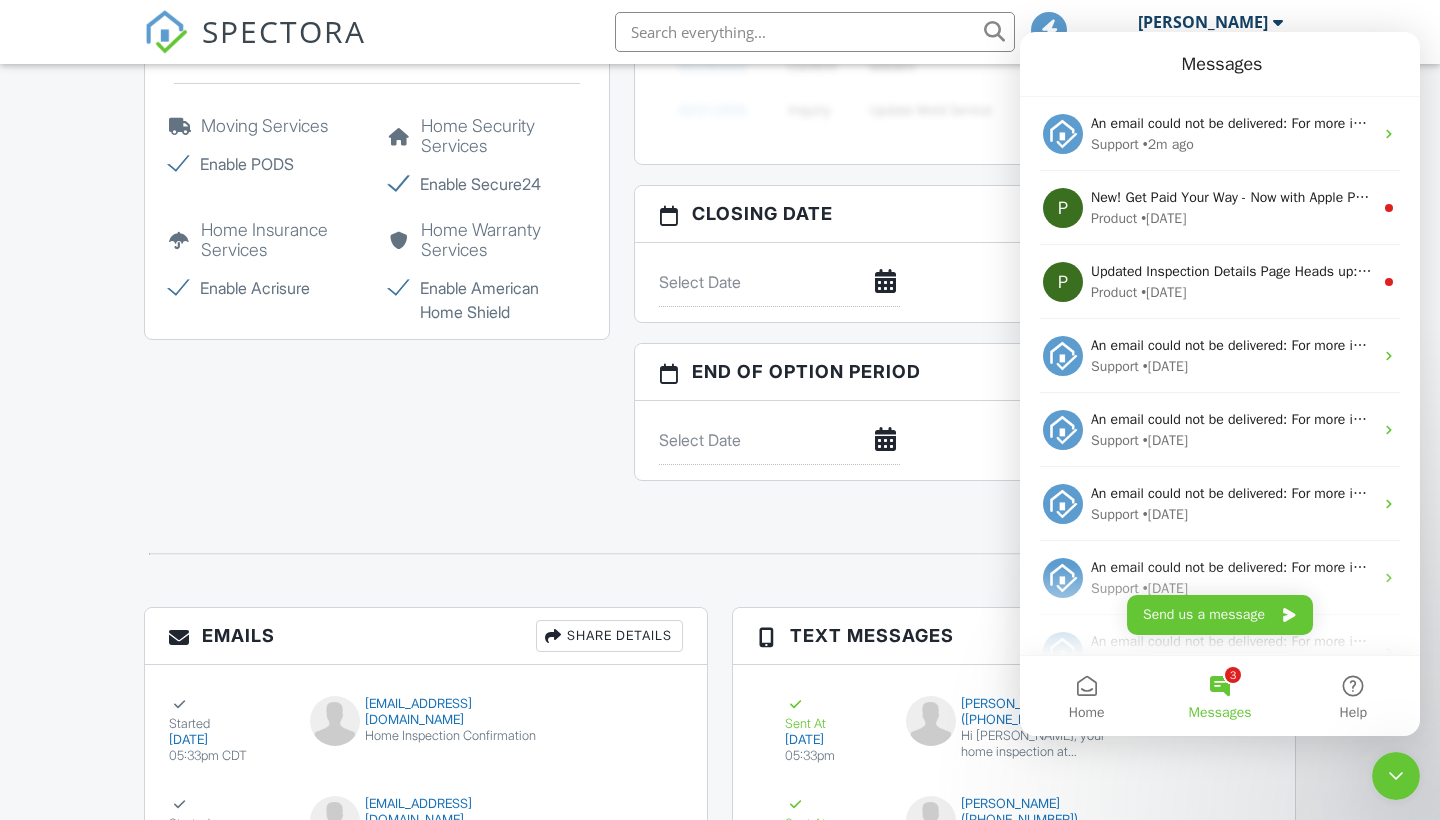 click at bounding box center [720, 554] 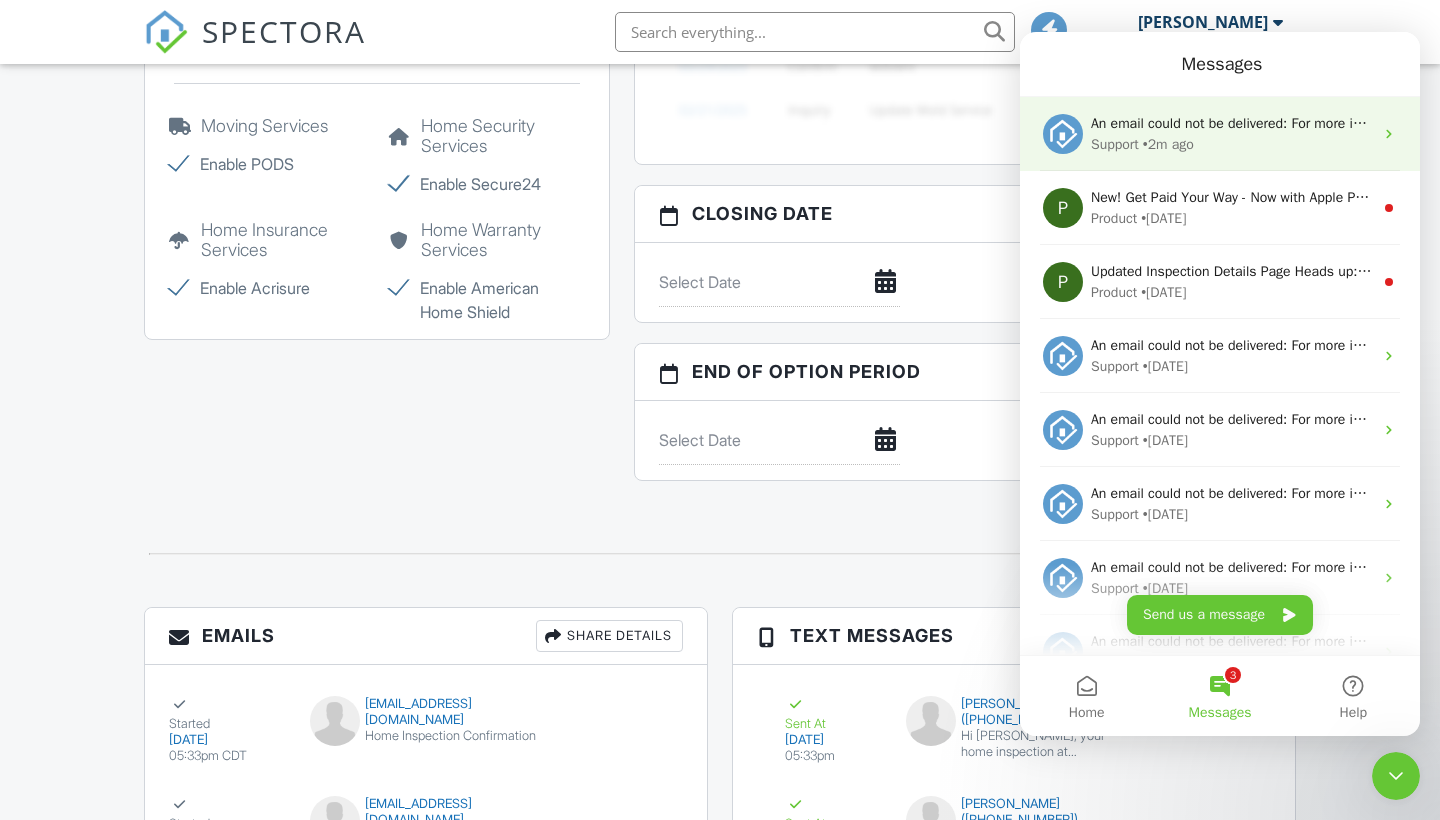 drag, startPoint x: 1101, startPoint y: 45, endPoint x: 1112, endPoint y: 139, distance: 94.641426 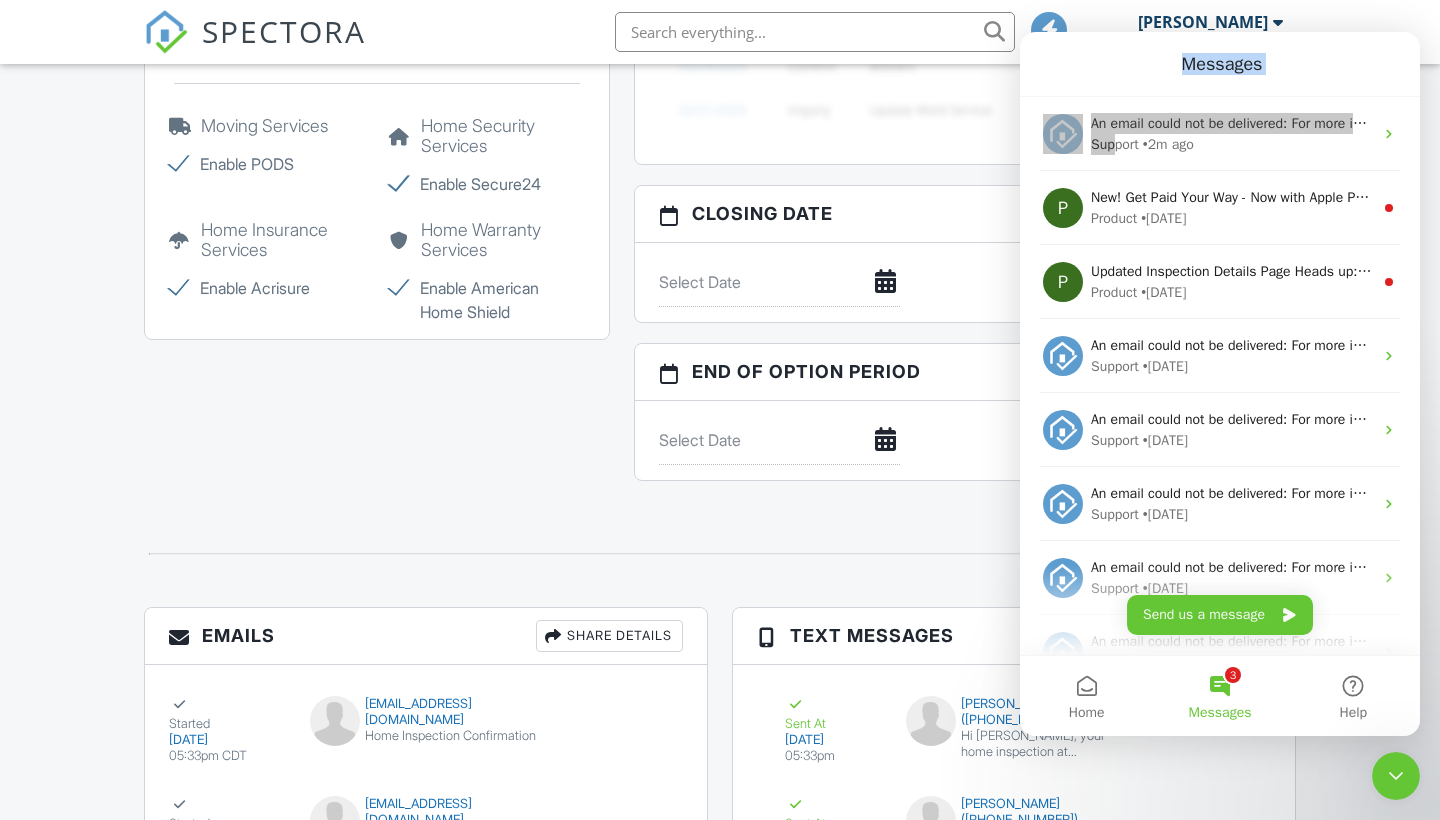 click 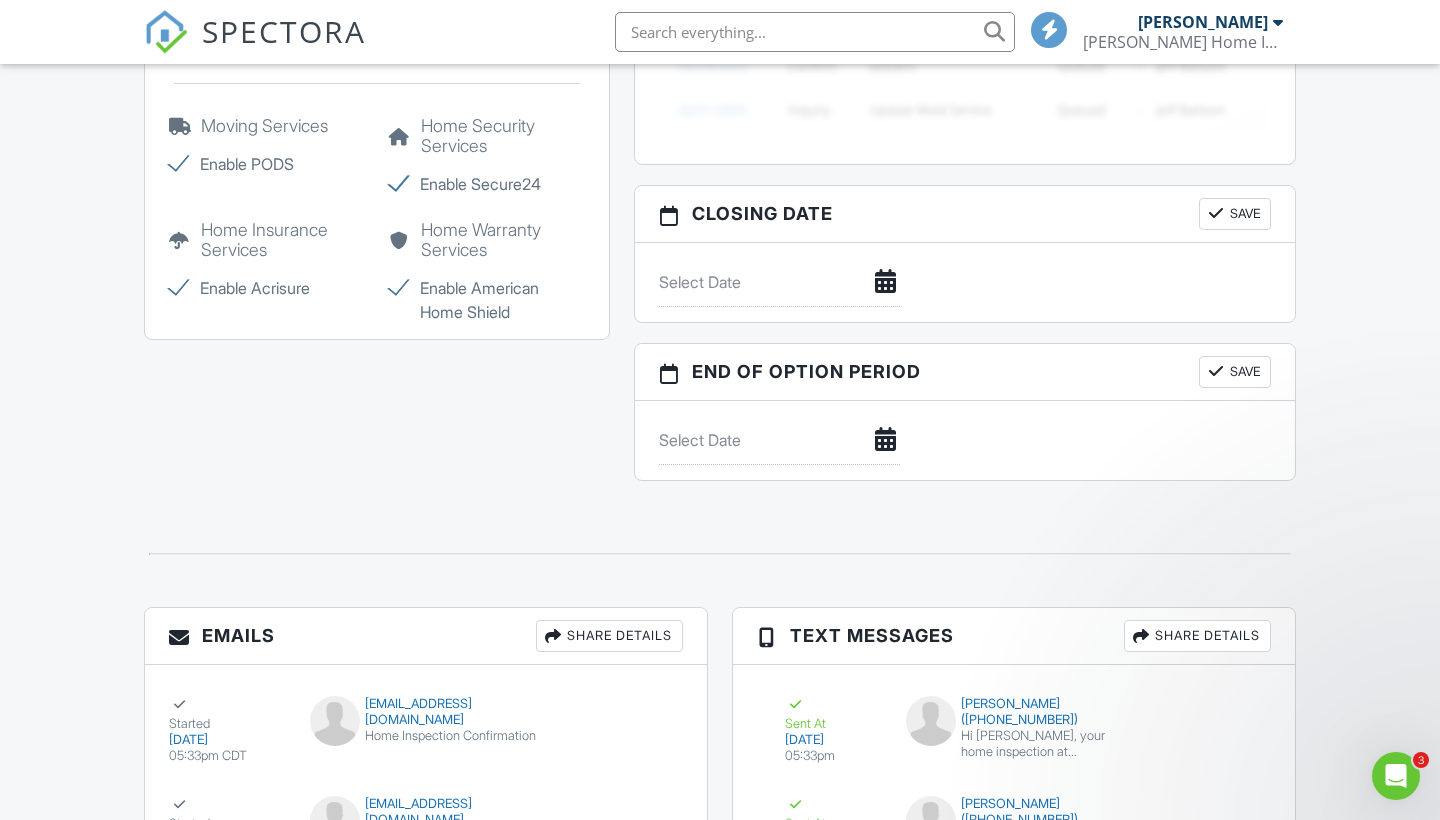 scroll, scrollTop: 0, scrollLeft: 0, axis: both 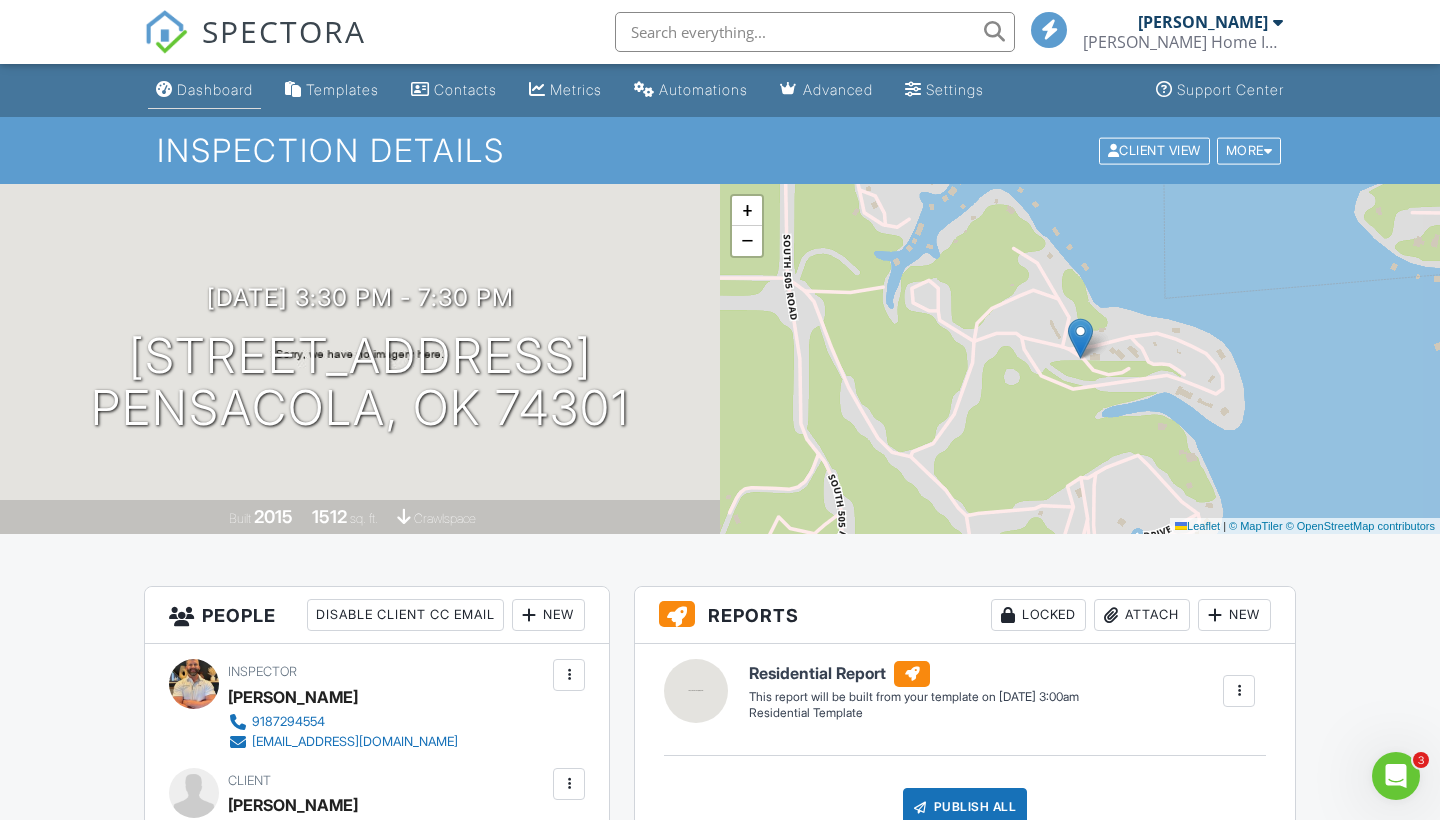 click on "Dashboard" at bounding box center (215, 89) 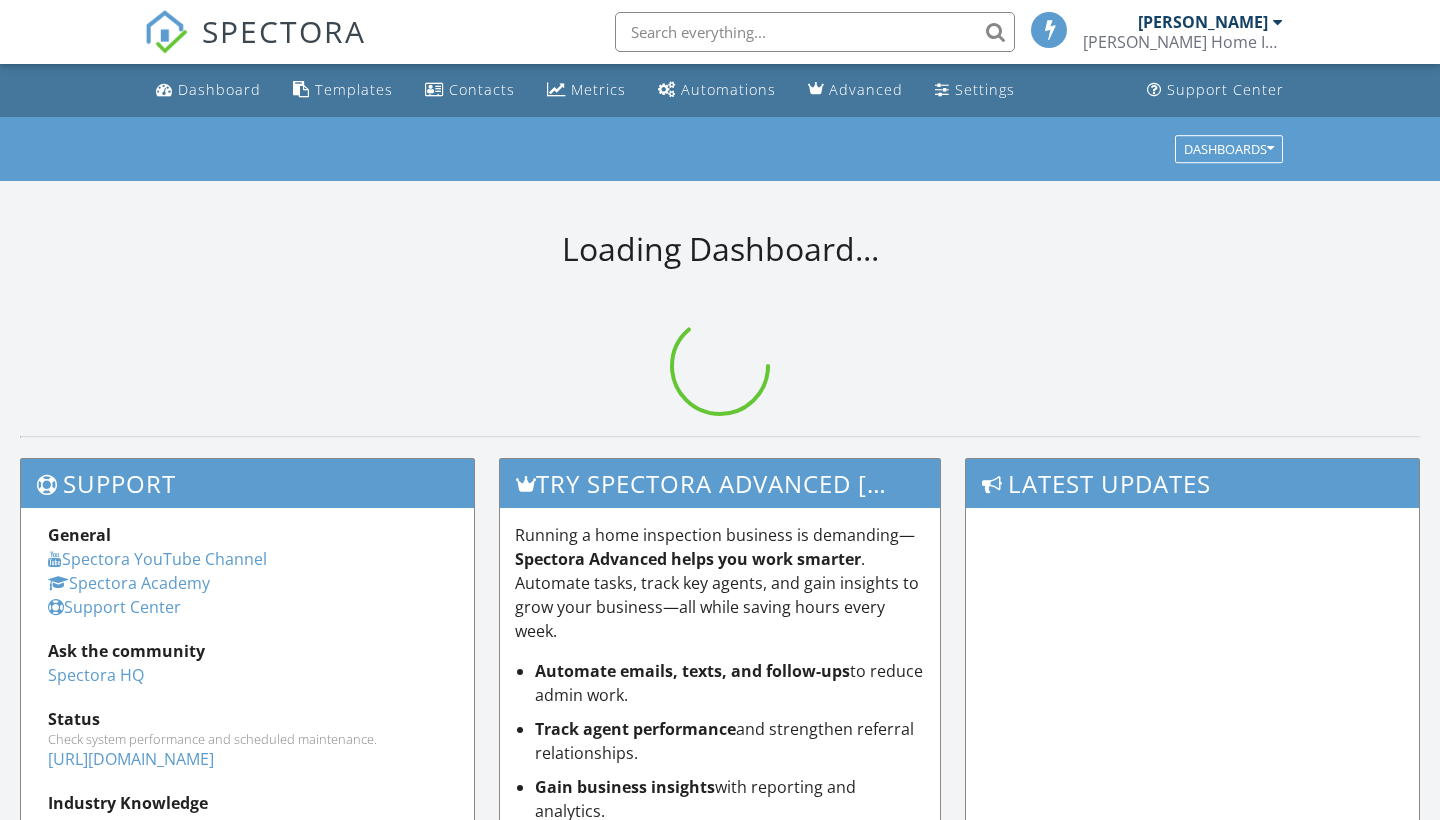 scroll, scrollTop: 0, scrollLeft: 0, axis: both 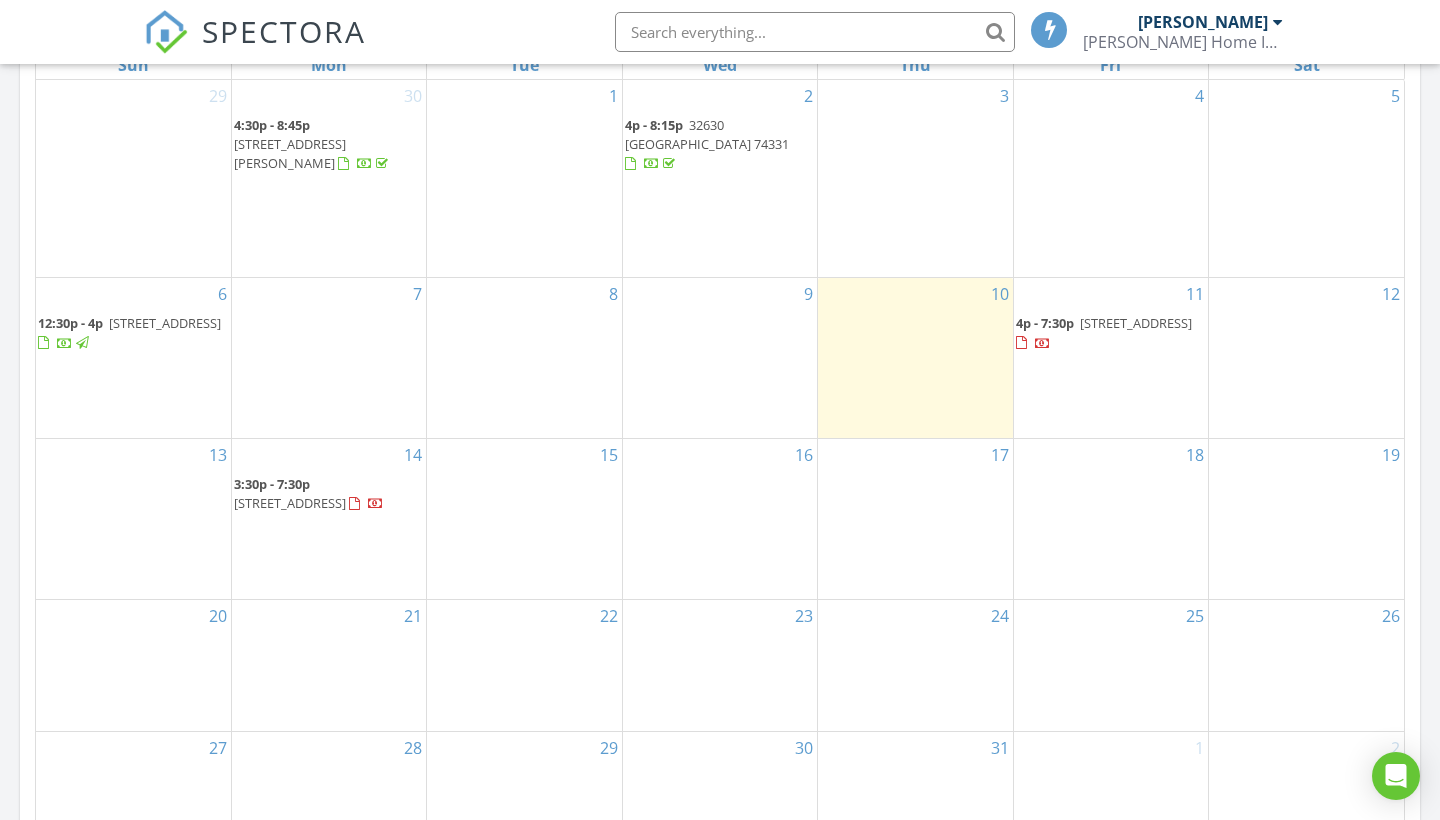 click at bounding box center [1021, 343] 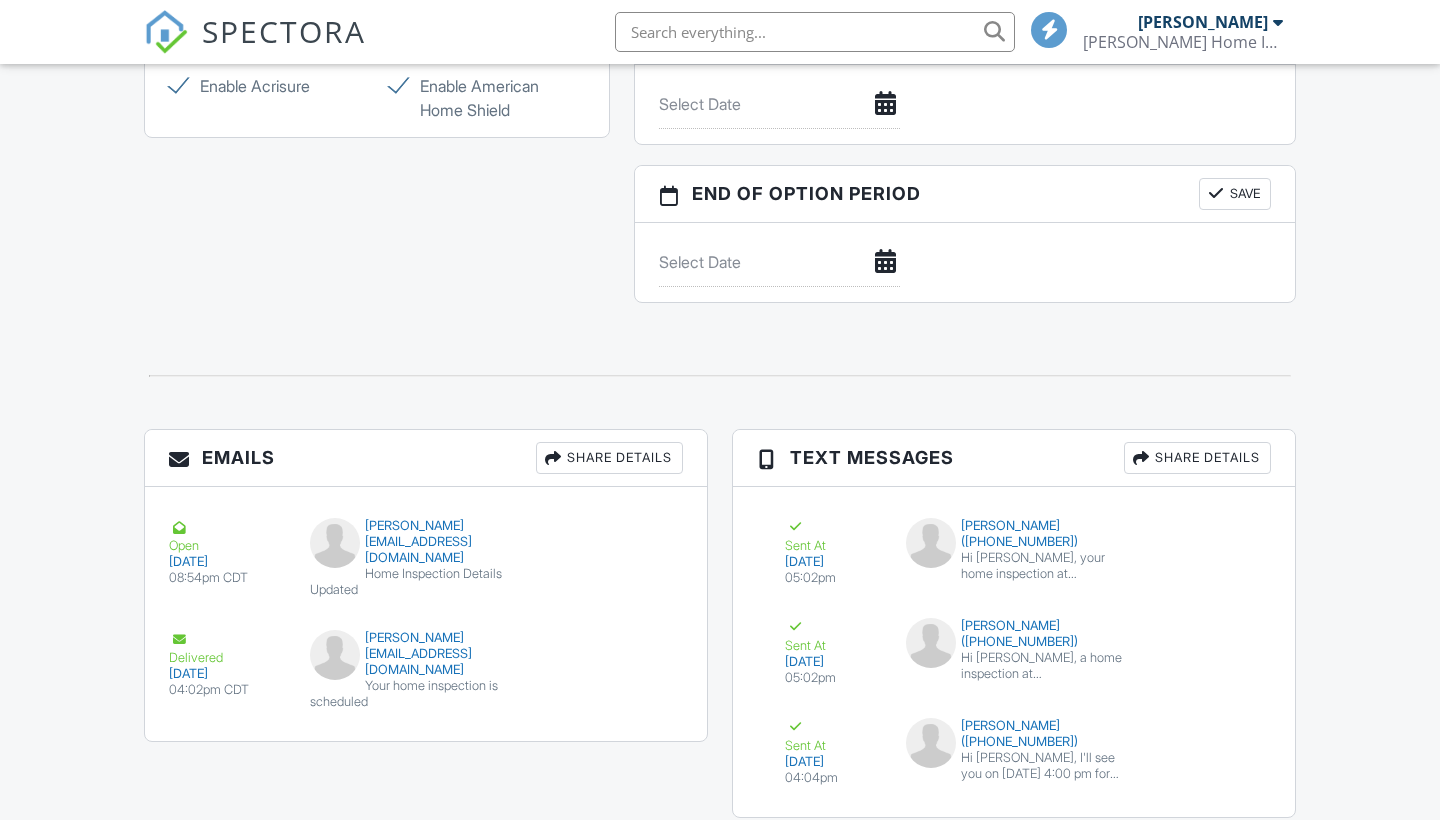 scroll, scrollTop: 0, scrollLeft: 0, axis: both 